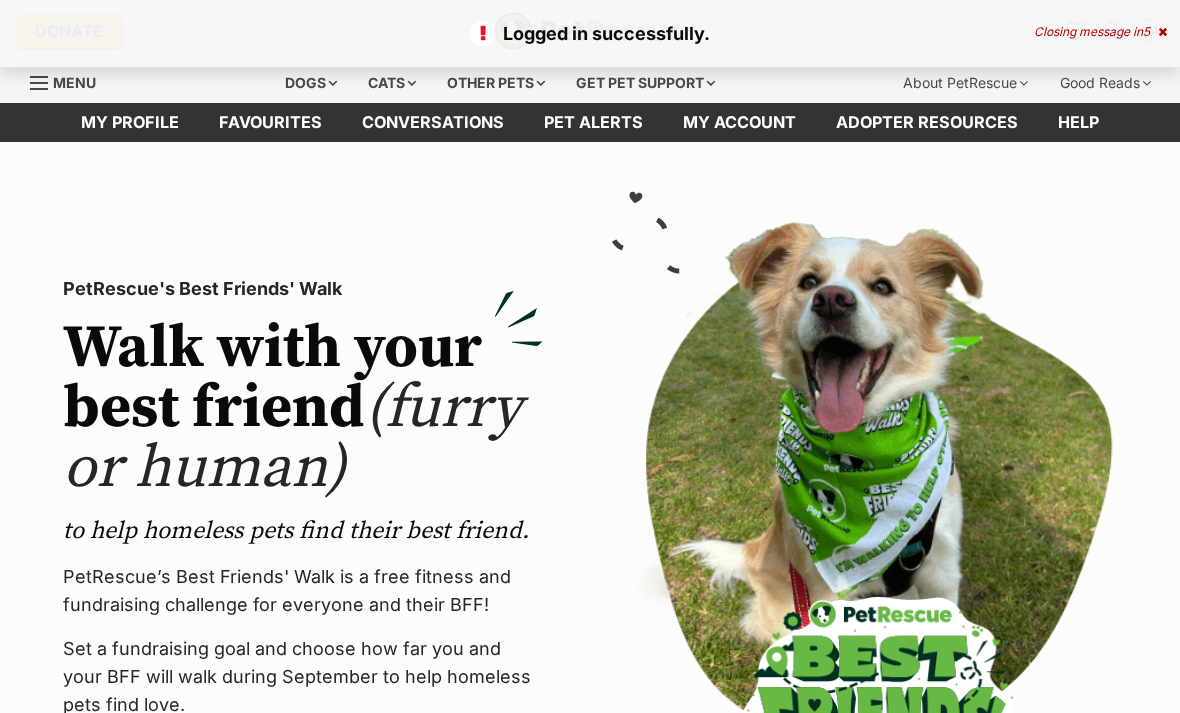 scroll, scrollTop: 0, scrollLeft: 0, axis: both 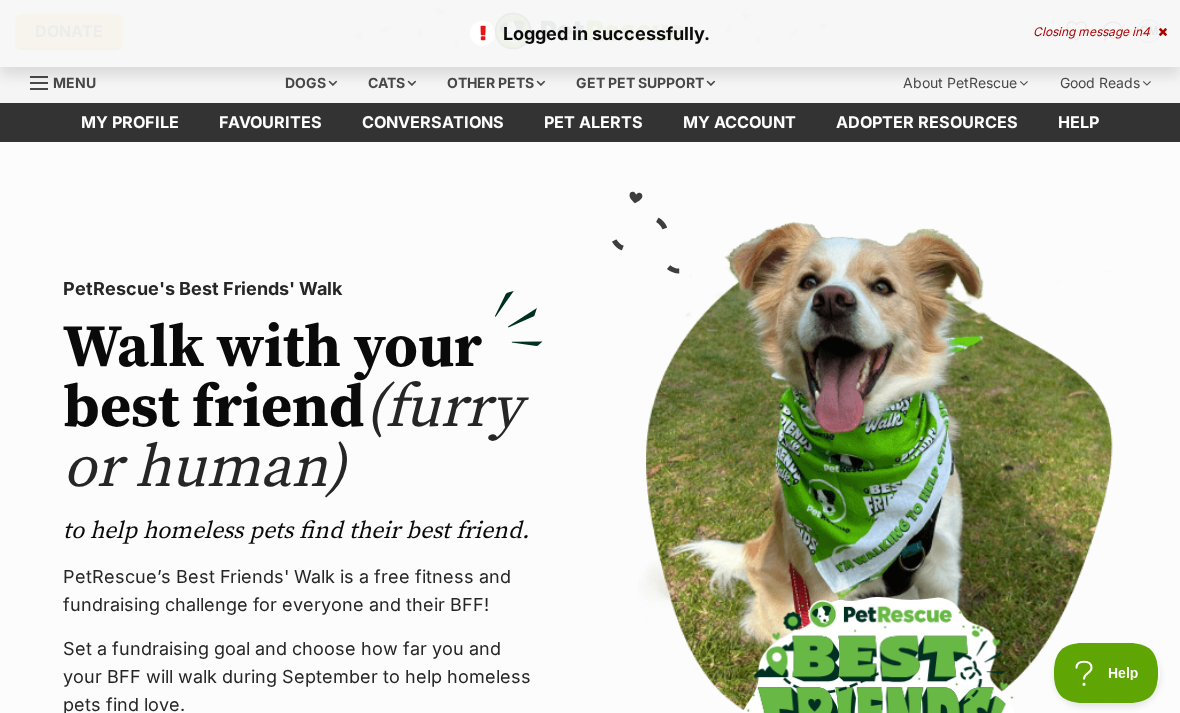 click on "Favourites" at bounding box center [270, 122] 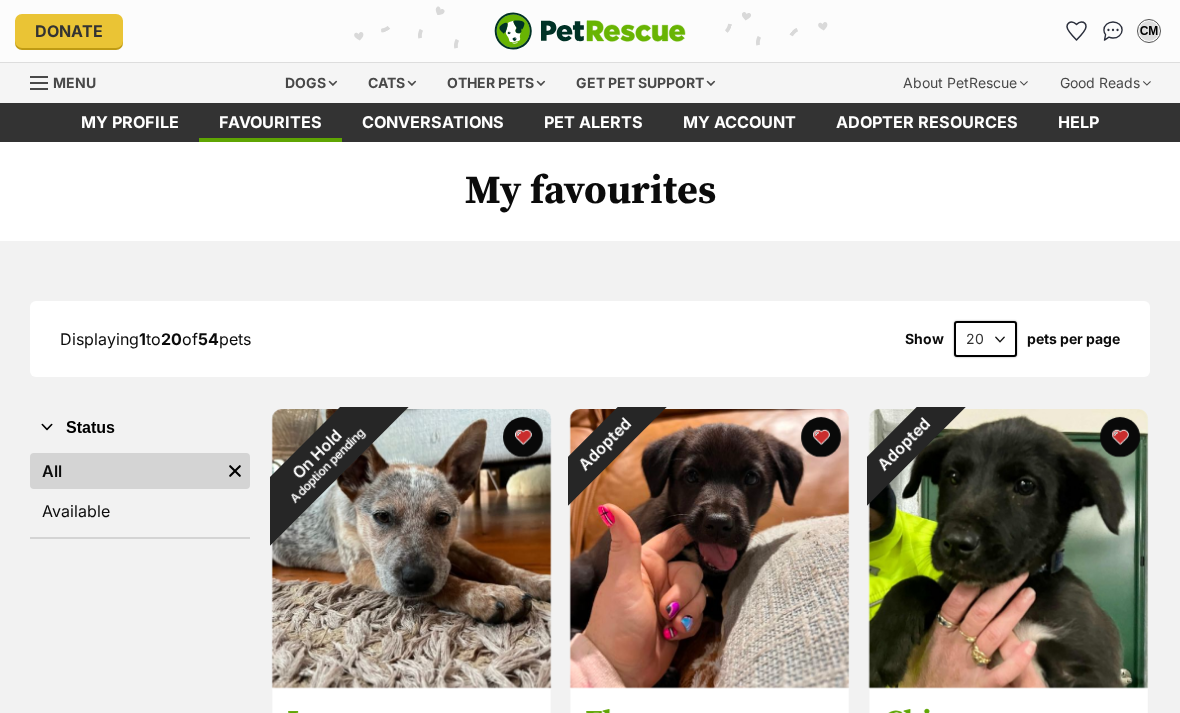 scroll, scrollTop: 0, scrollLeft: 0, axis: both 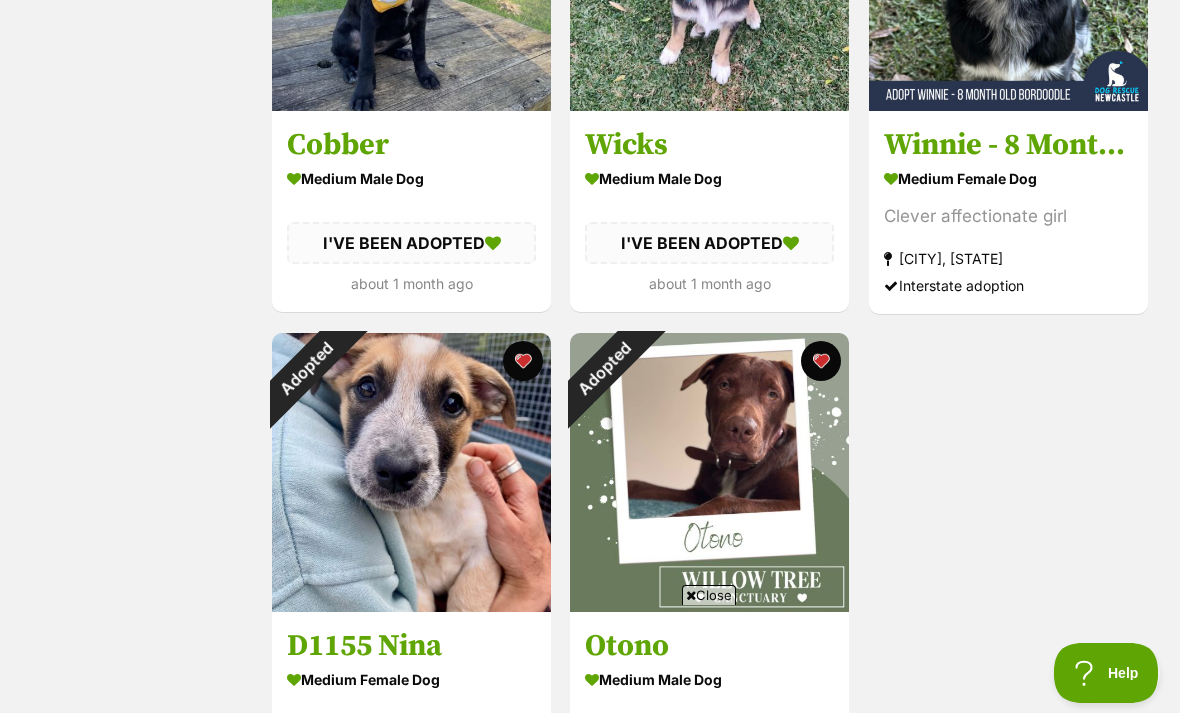 click on "On Hold Reviewing applications" at bounding box center [935, -102] 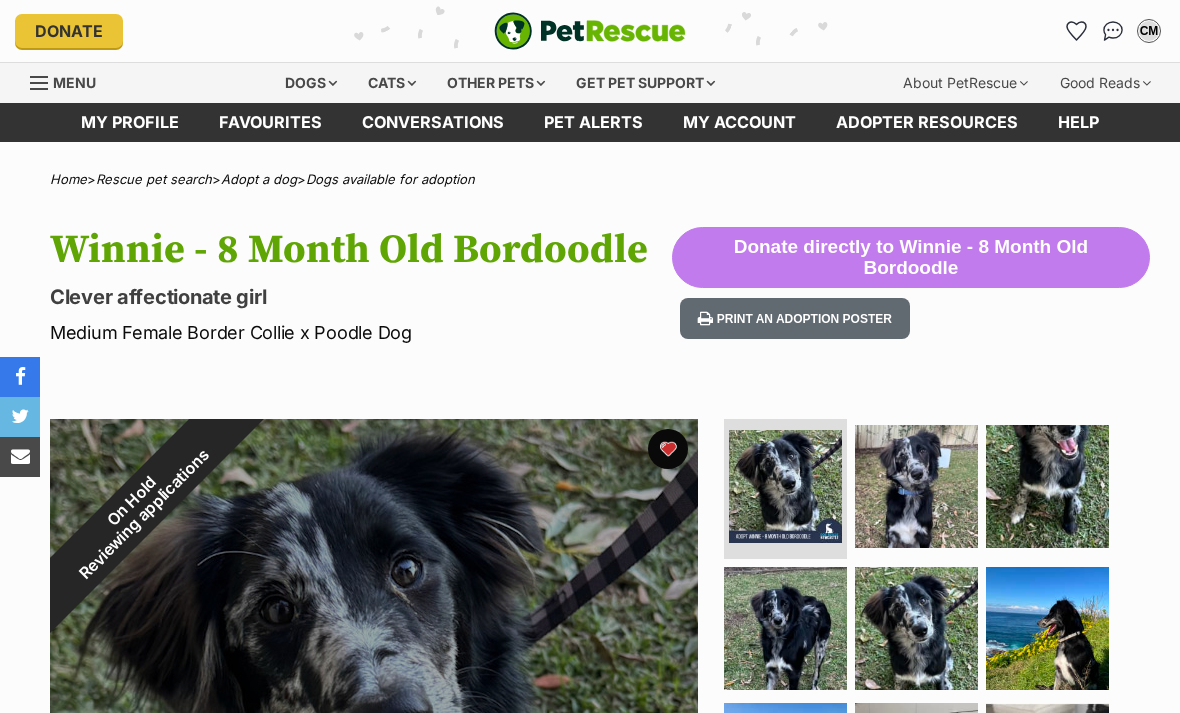 scroll, scrollTop: 0, scrollLeft: 0, axis: both 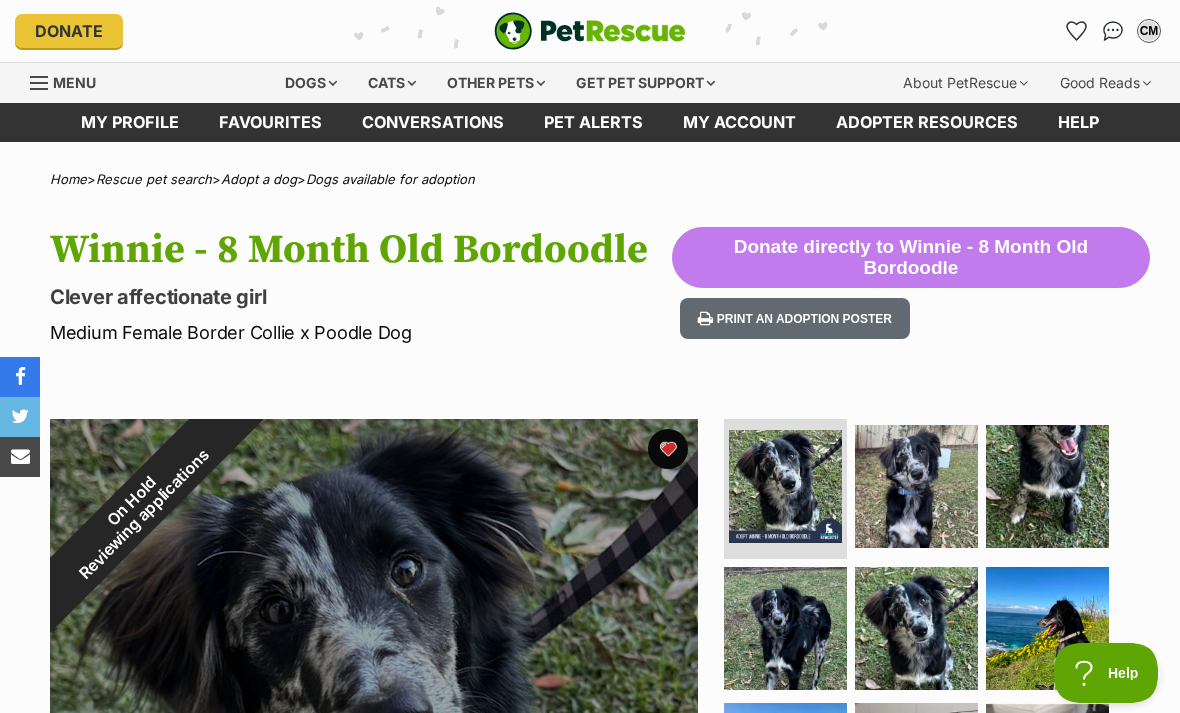 click on "My profile" at bounding box center (130, 122) 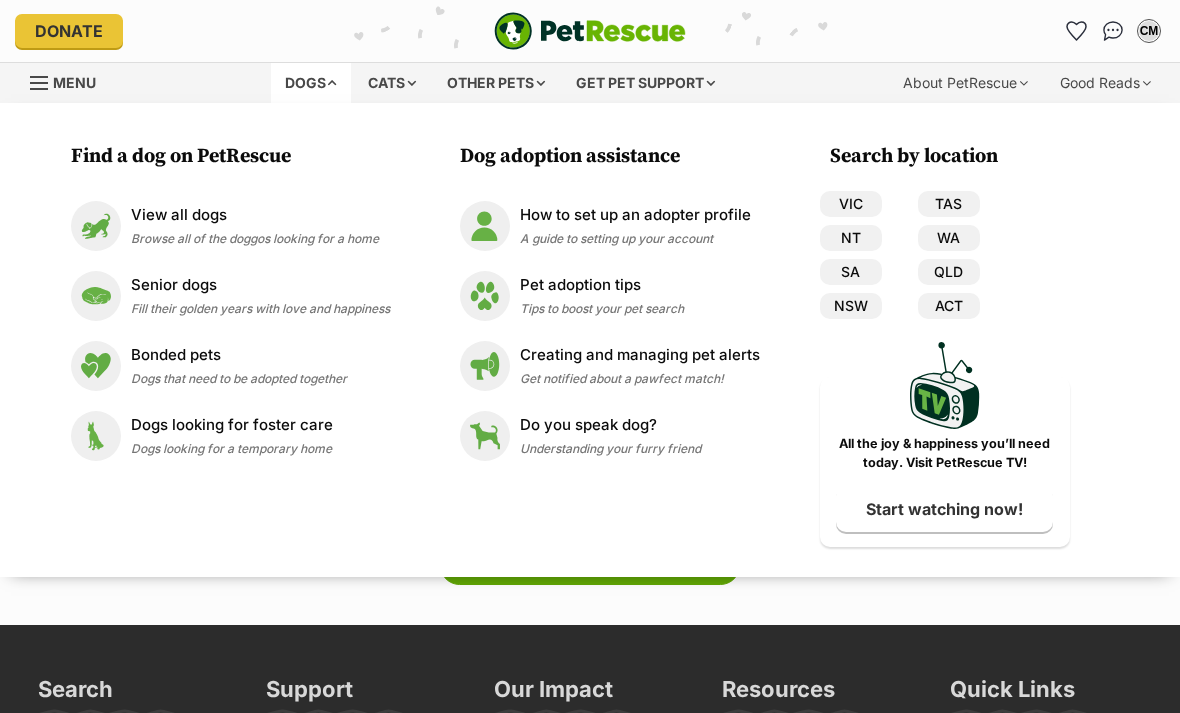 scroll, scrollTop: 0, scrollLeft: 0, axis: both 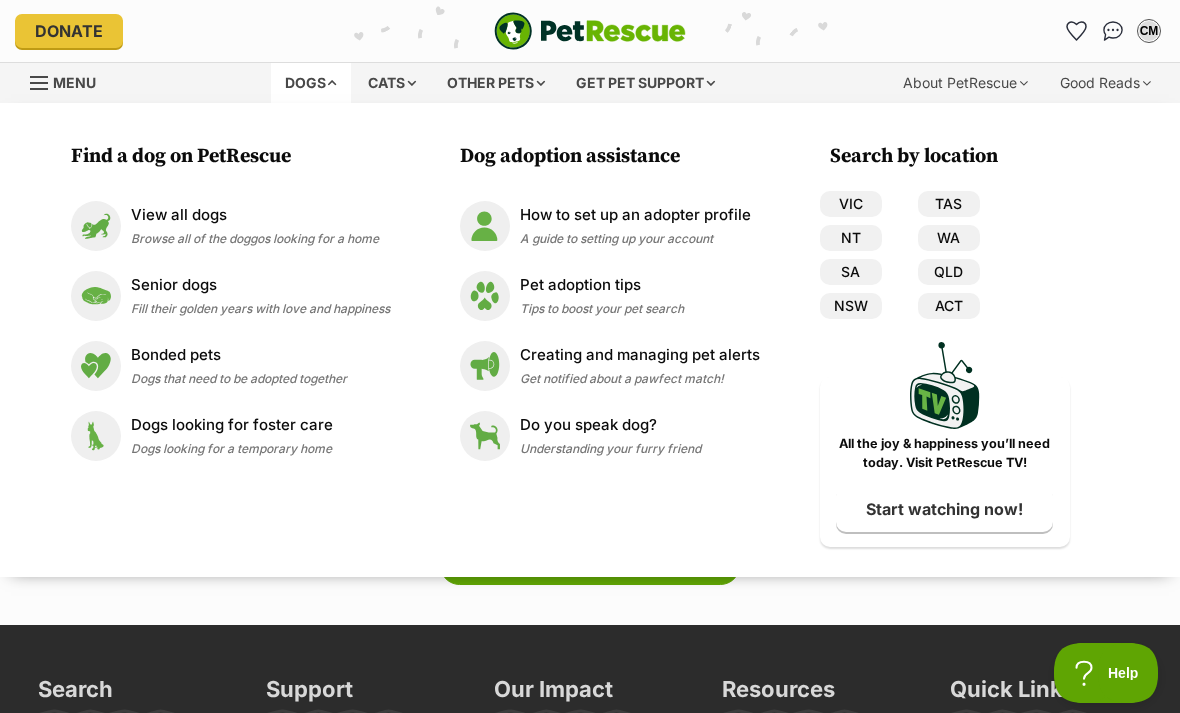 click on "View all dogs" at bounding box center (255, 215) 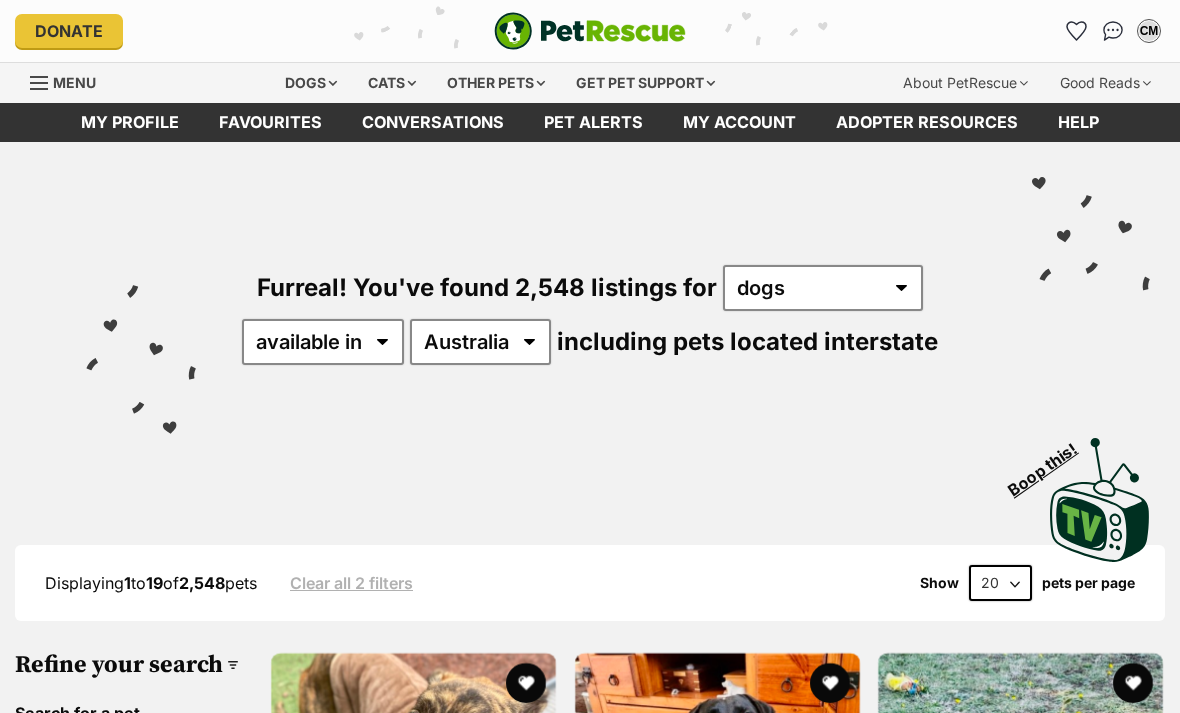 scroll, scrollTop: 0, scrollLeft: 0, axis: both 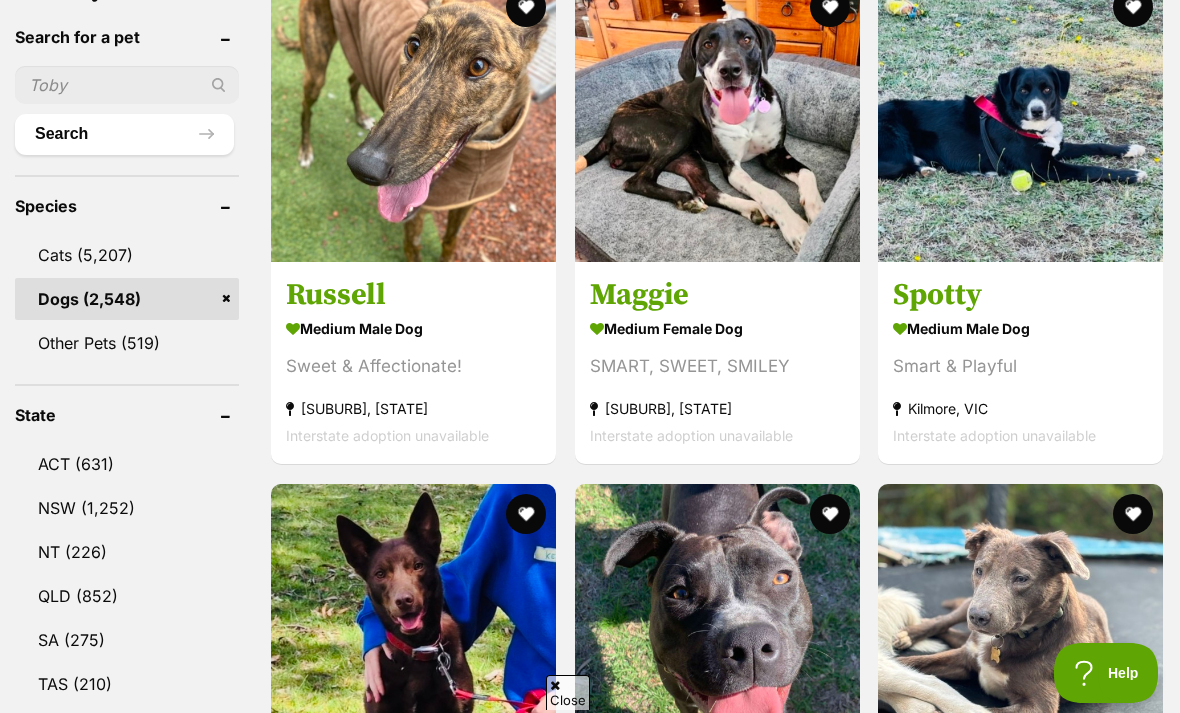 click on "NSW (1,252)" at bounding box center [127, 508] 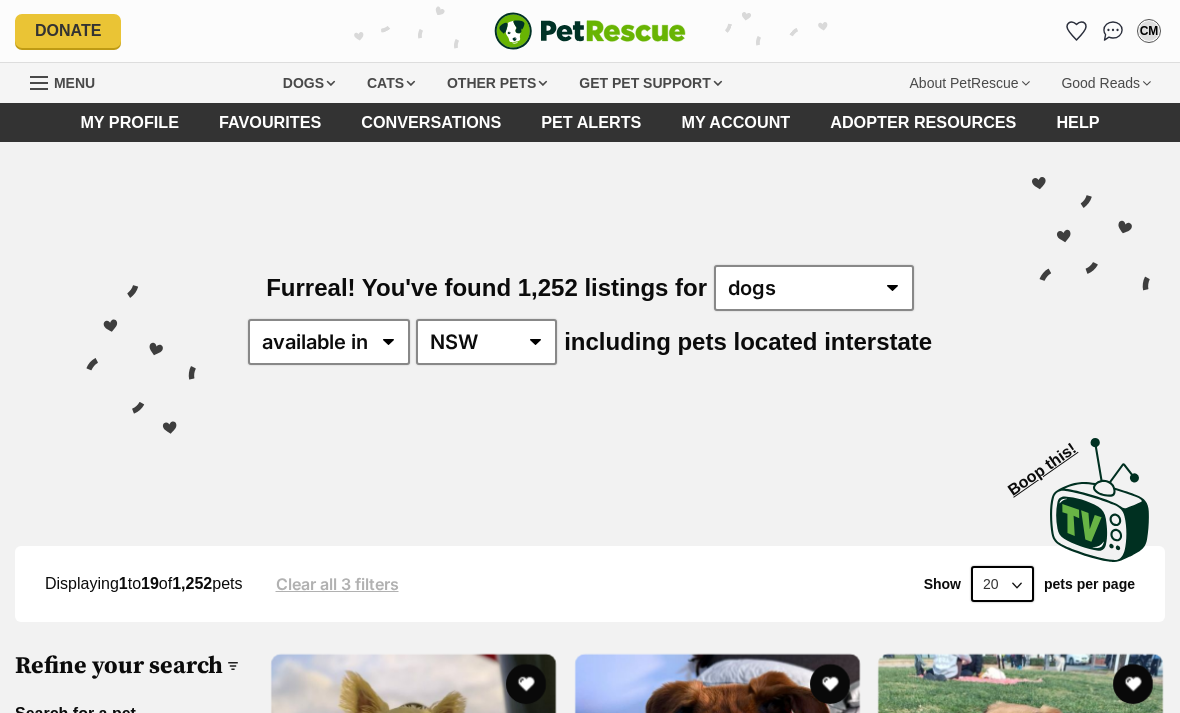 scroll, scrollTop: 347, scrollLeft: 0, axis: vertical 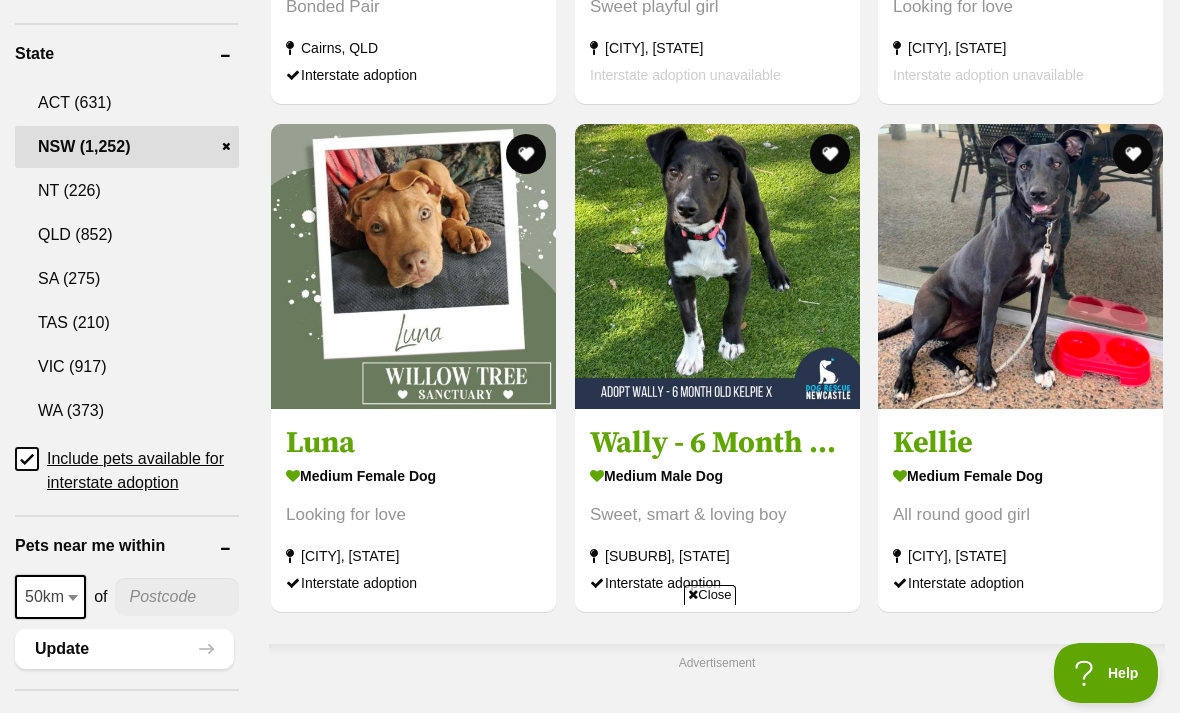 click on "Include pets available for interstate adoption" at bounding box center (27, 459) 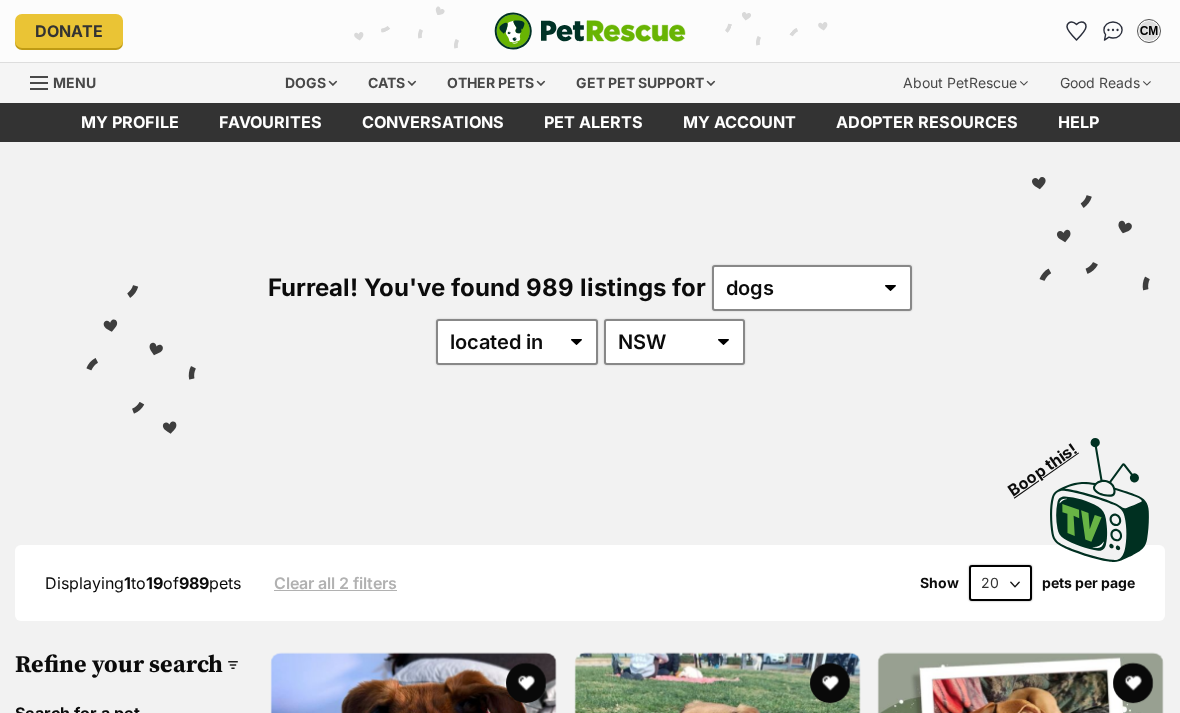 scroll, scrollTop: 0, scrollLeft: 0, axis: both 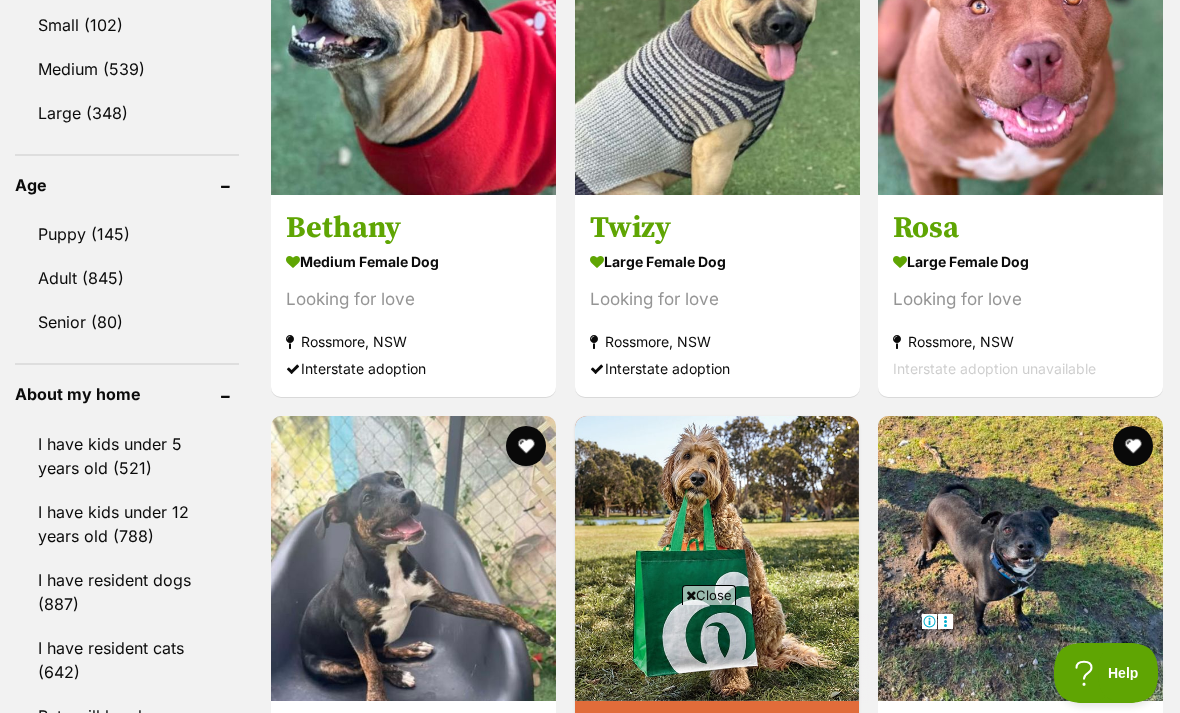 click on "Puppy (145)" at bounding box center [127, 234] 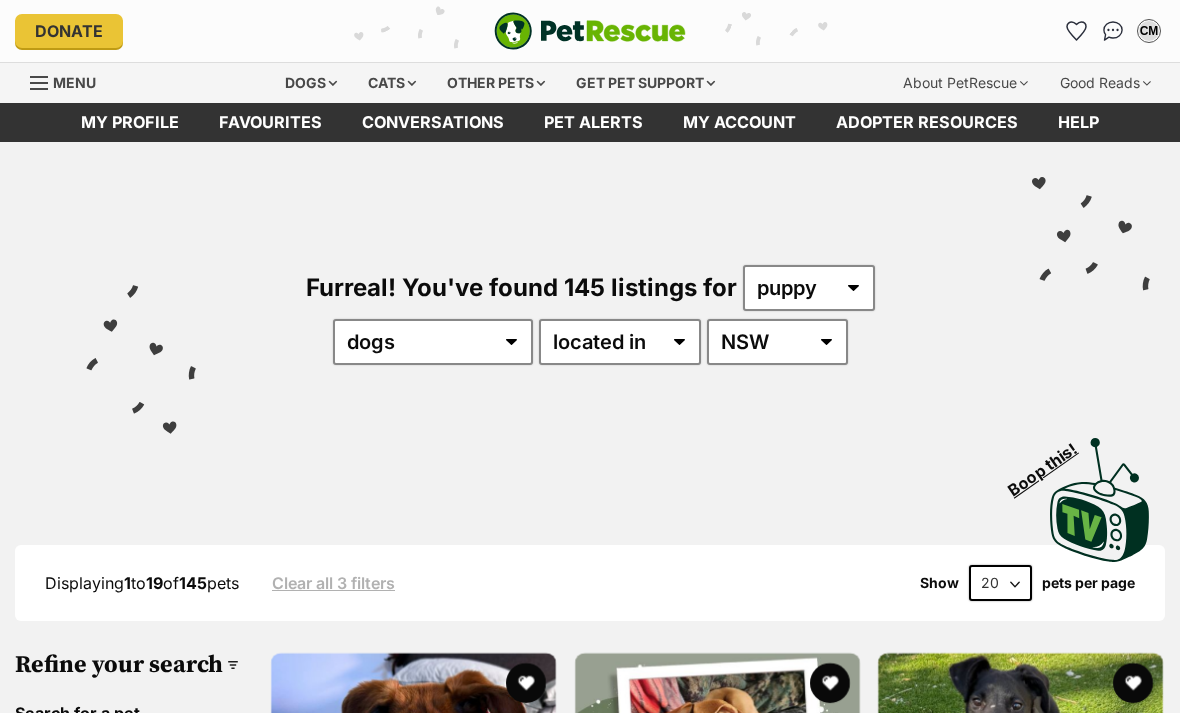 scroll, scrollTop: 0, scrollLeft: 0, axis: both 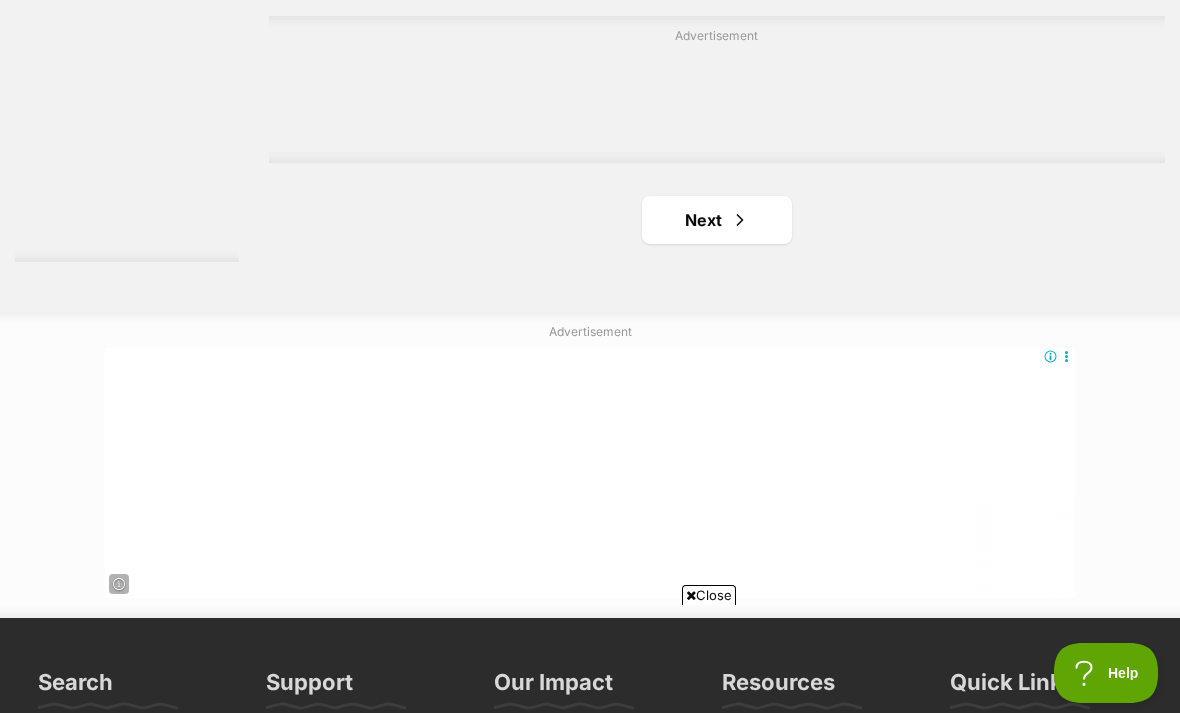 click at bounding box center (740, 220) 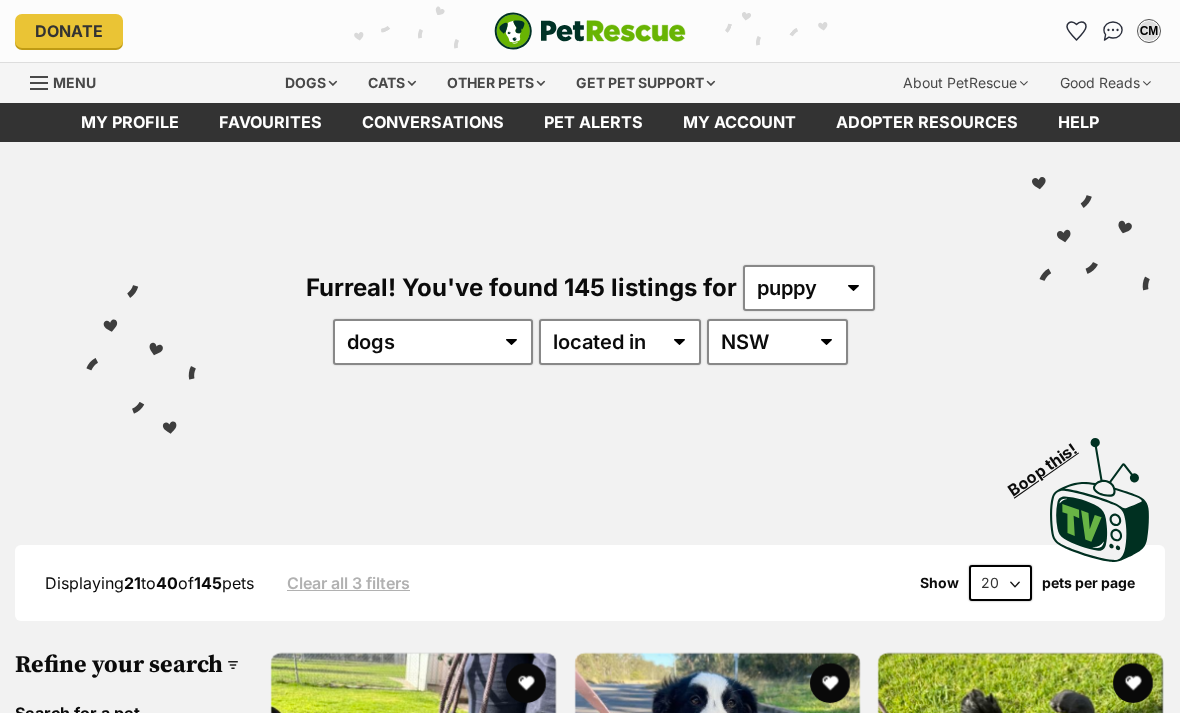 scroll, scrollTop: 343, scrollLeft: 0, axis: vertical 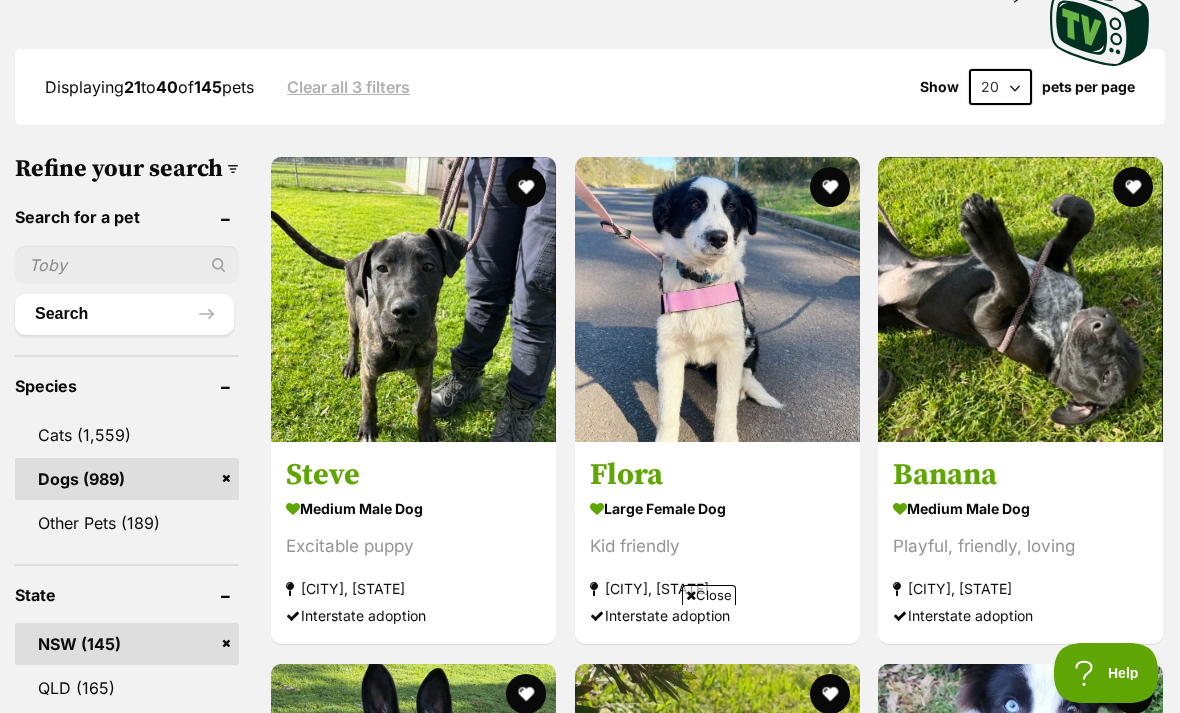 click at bounding box center (717, 299) 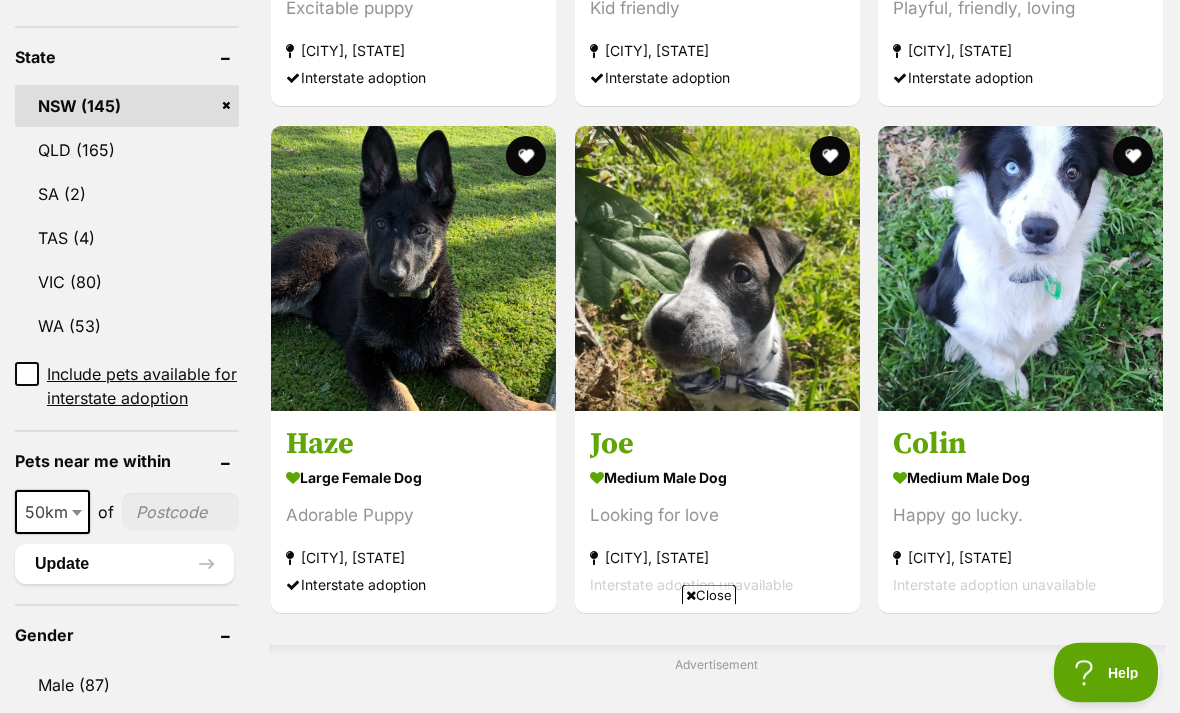 scroll, scrollTop: 1034, scrollLeft: 0, axis: vertical 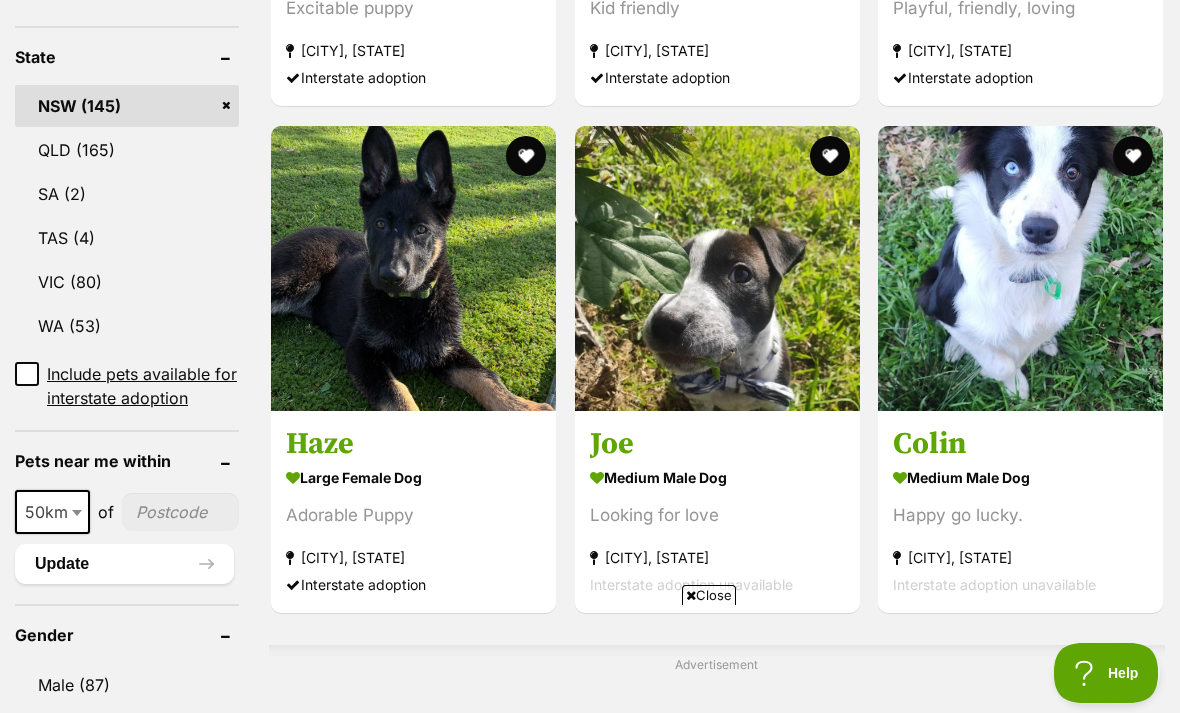 click at bounding box center (1020, 268) 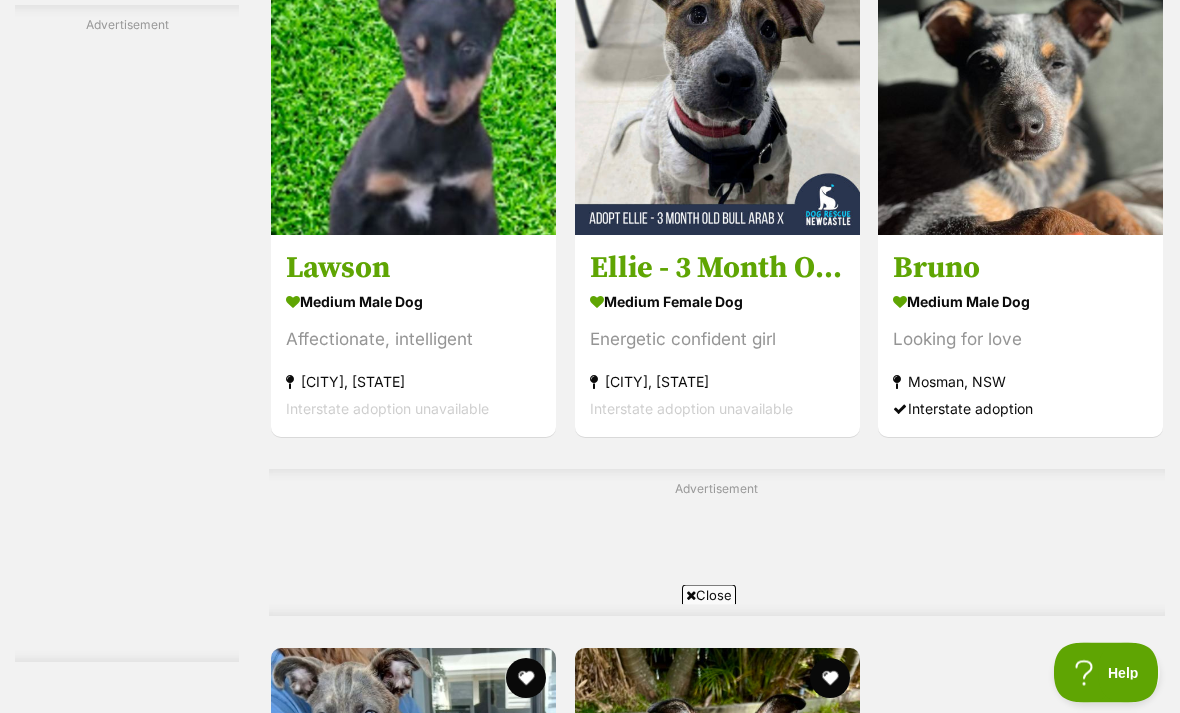 scroll, scrollTop: 3614, scrollLeft: 0, axis: vertical 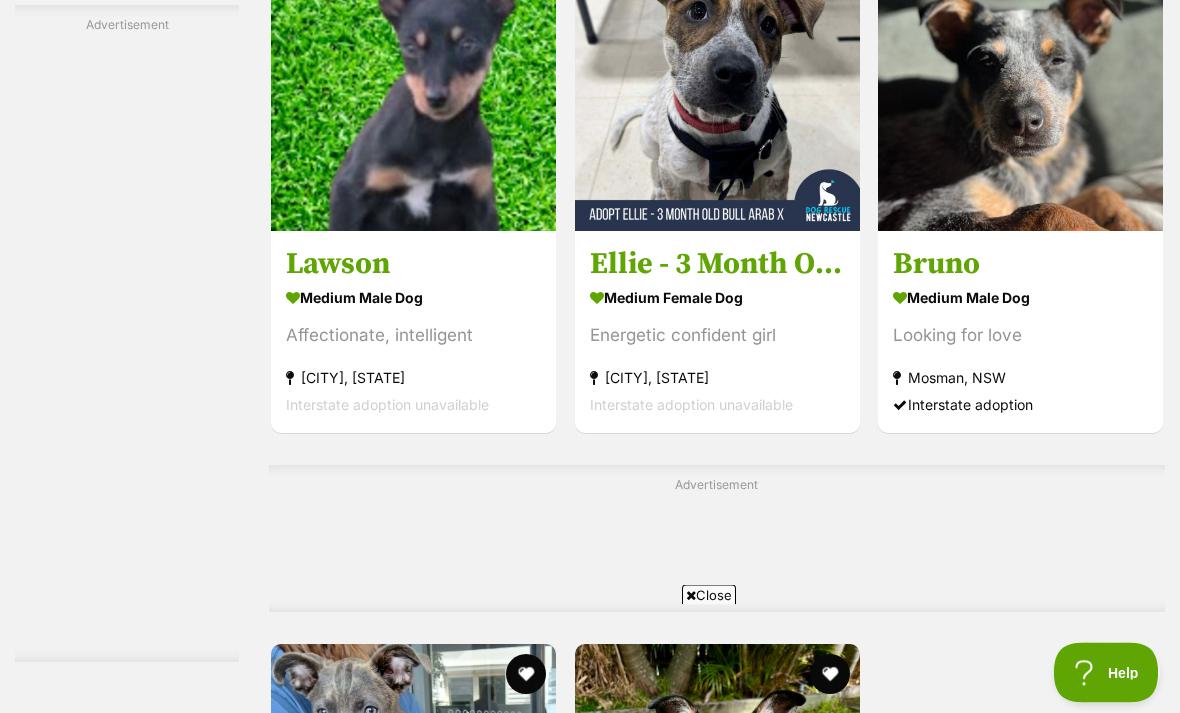 click at bounding box center (1020, 89) 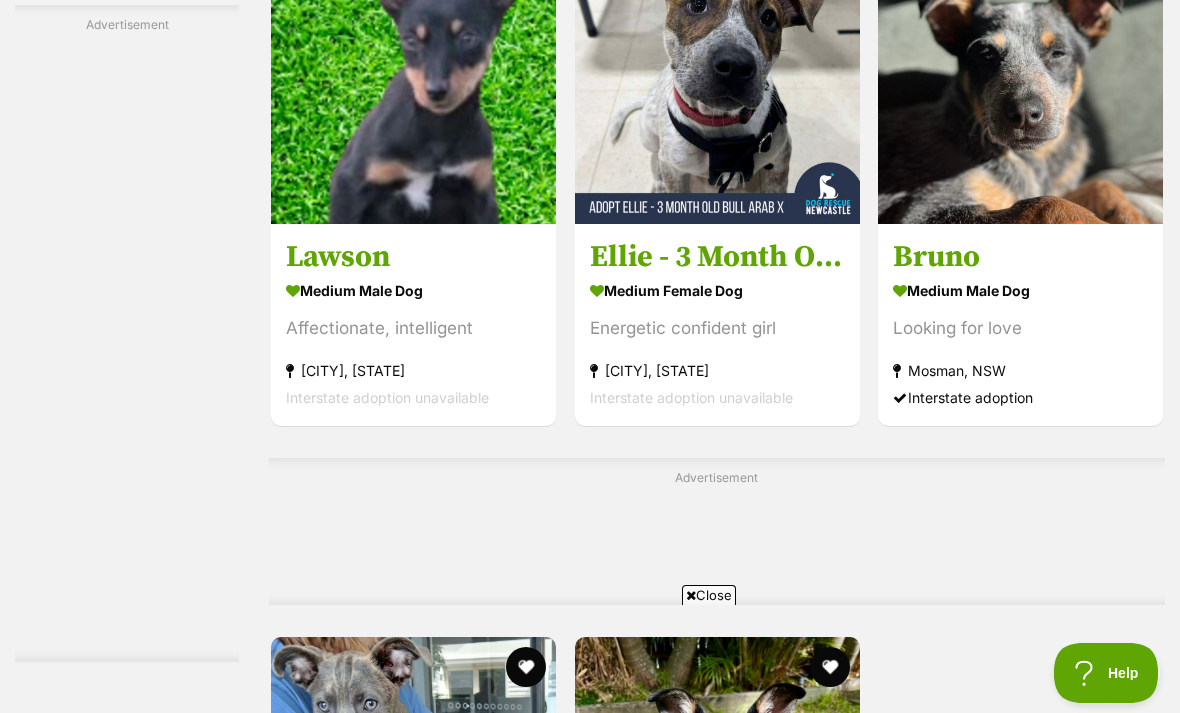 scroll, scrollTop: 3621, scrollLeft: 0, axis: vertical 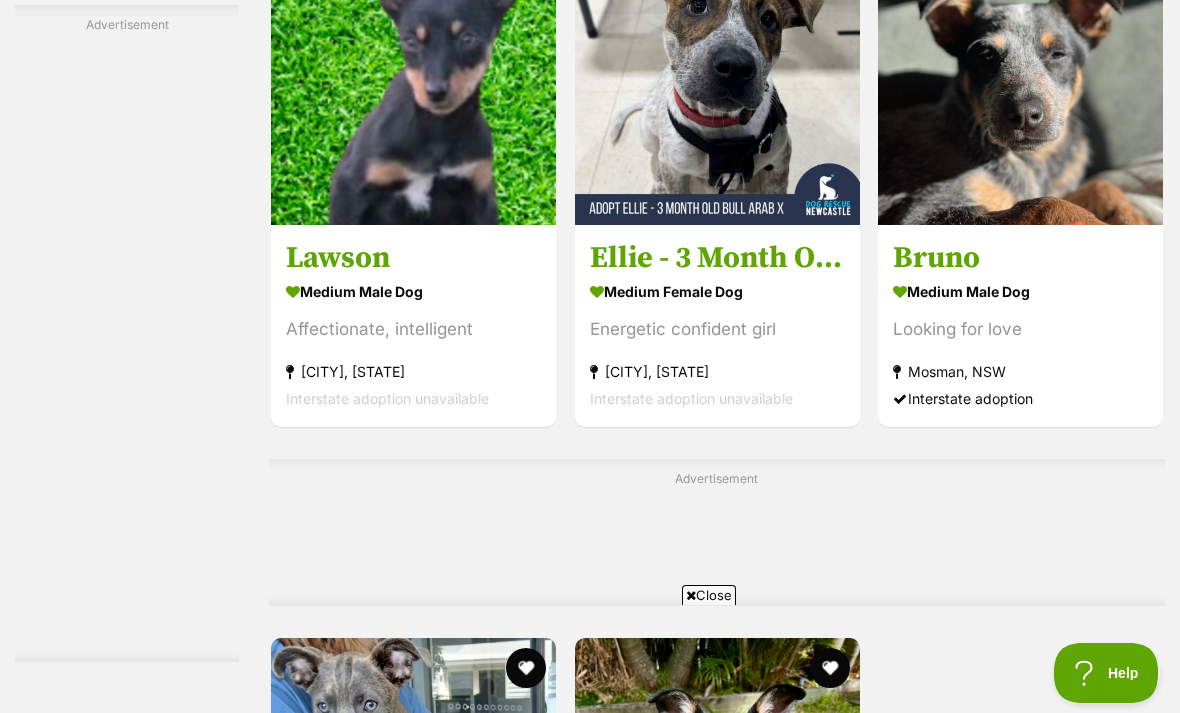 click at bounding box center (1133, -30) 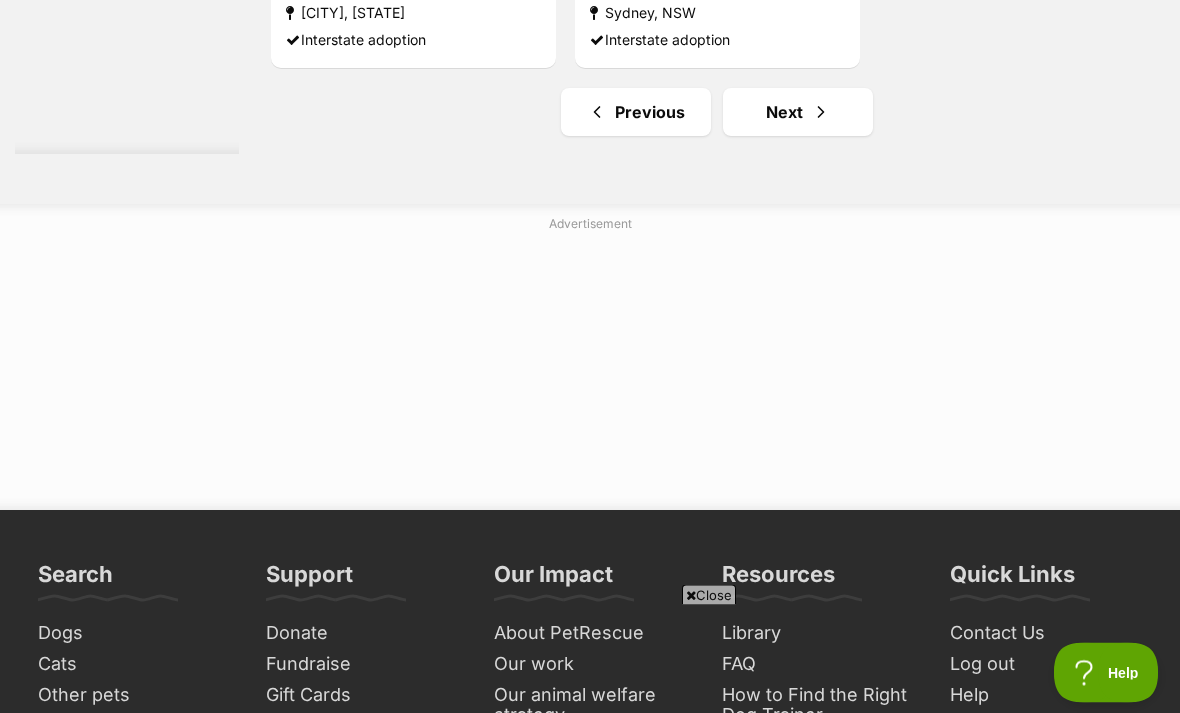 scroll, scrollTop: 4678, scrollLeft: 0, axis: vertical 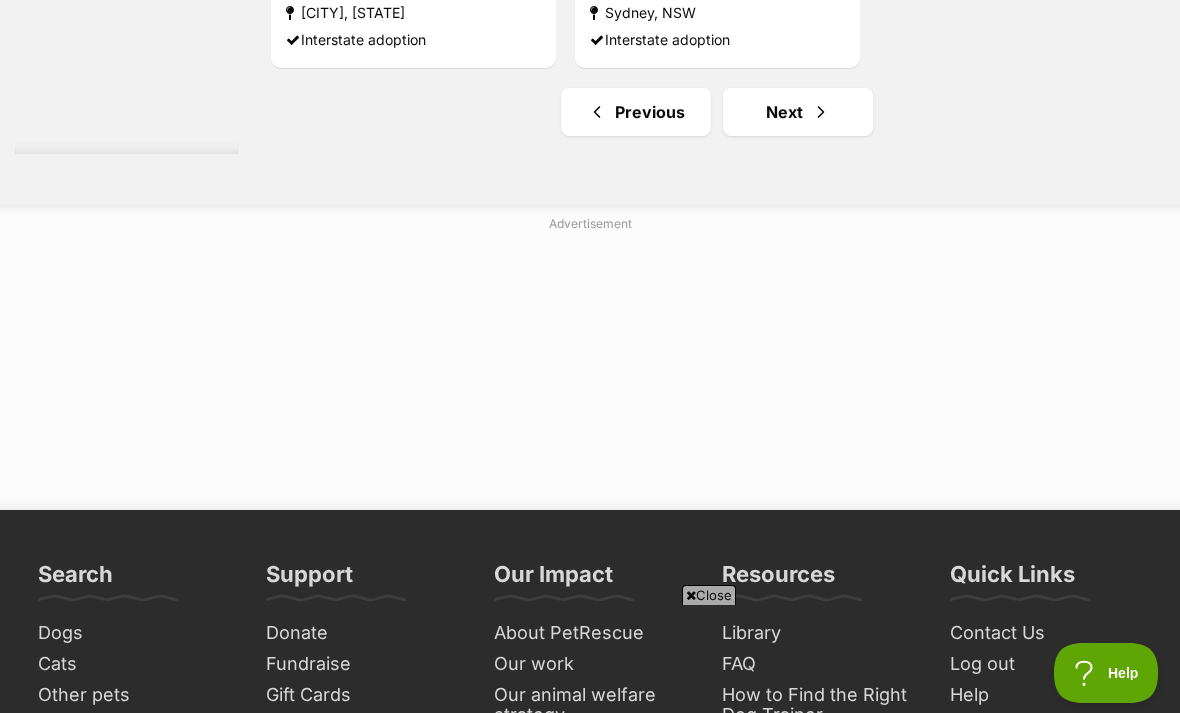 click on "Next" at bounding box center [798, 112] 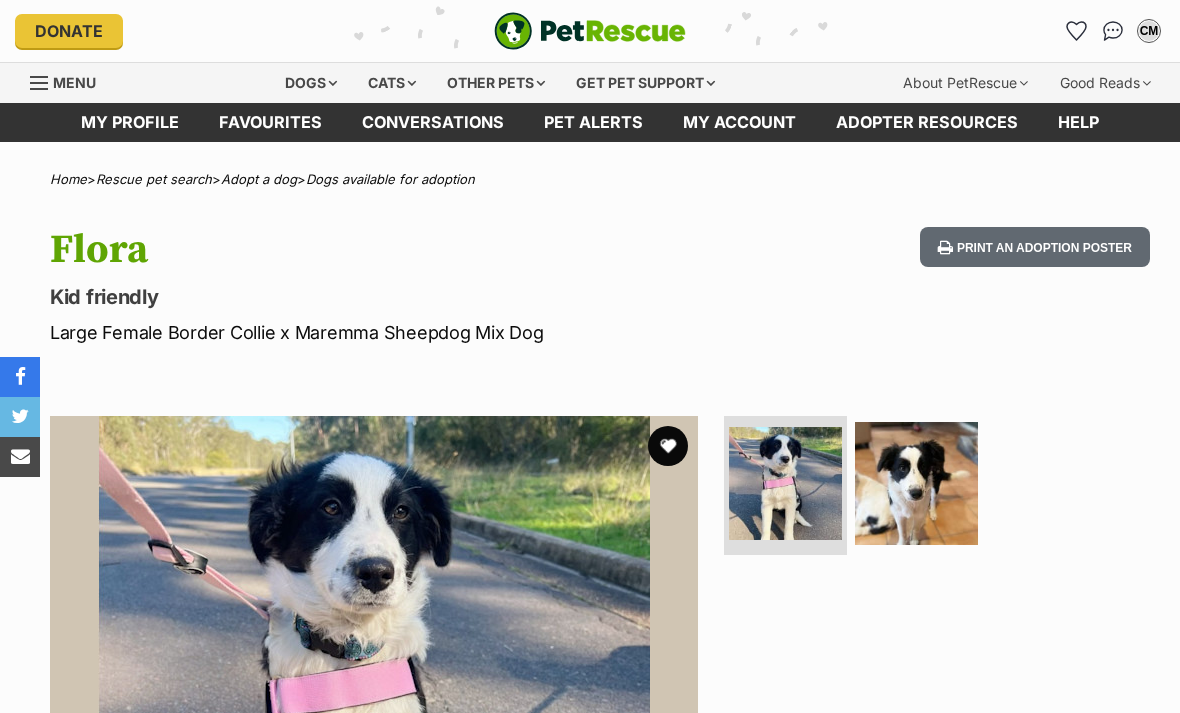 scroll, scrollTop: 0, scrollLeft: 0, axis: both 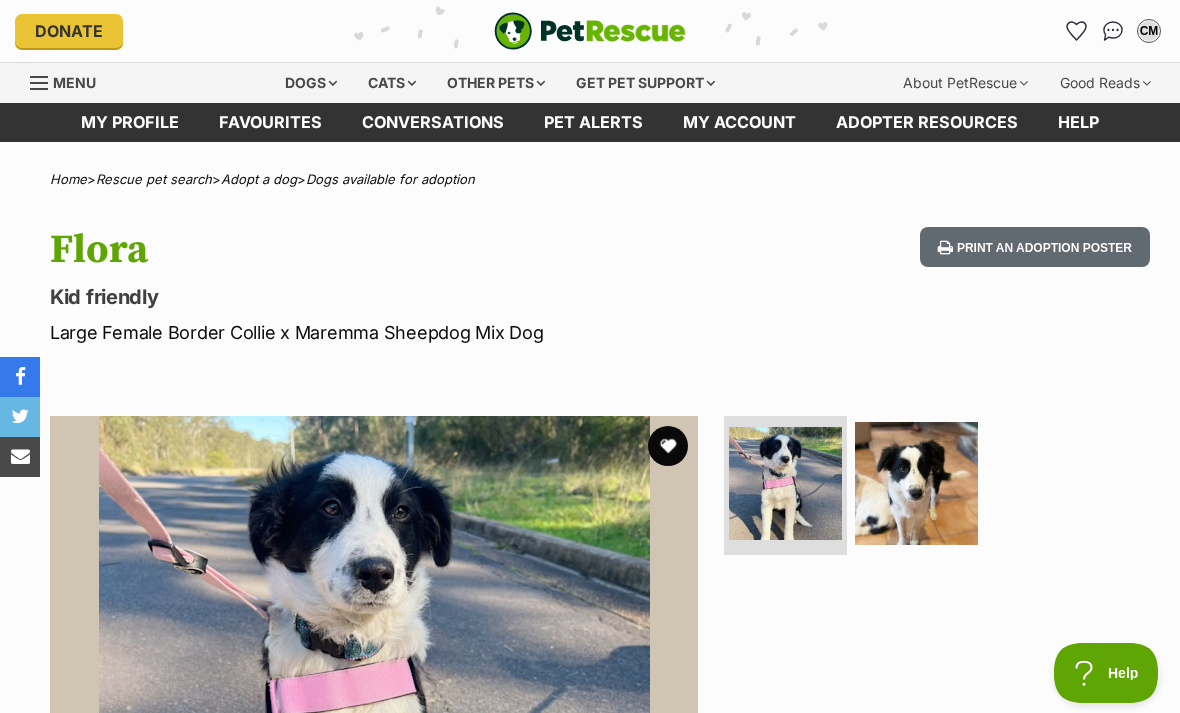 click at bounding box center (916, 483) 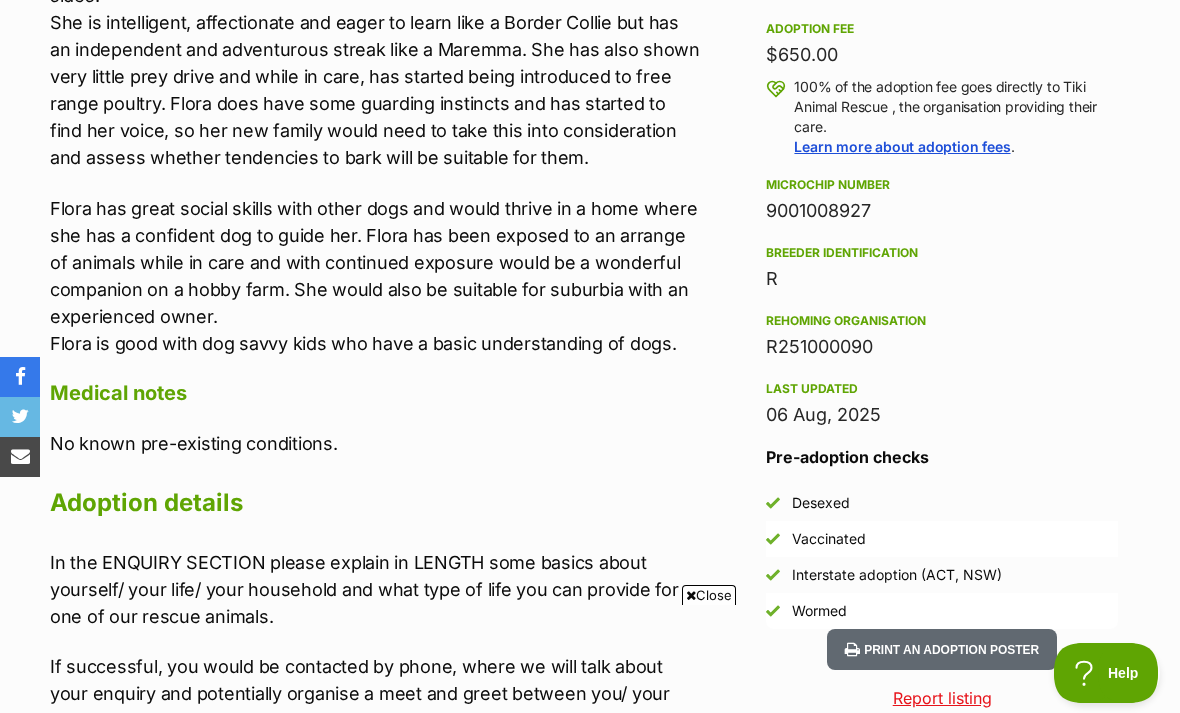 scroll, scrollTop: 1462, scrollLeft: 0, axis: vertical 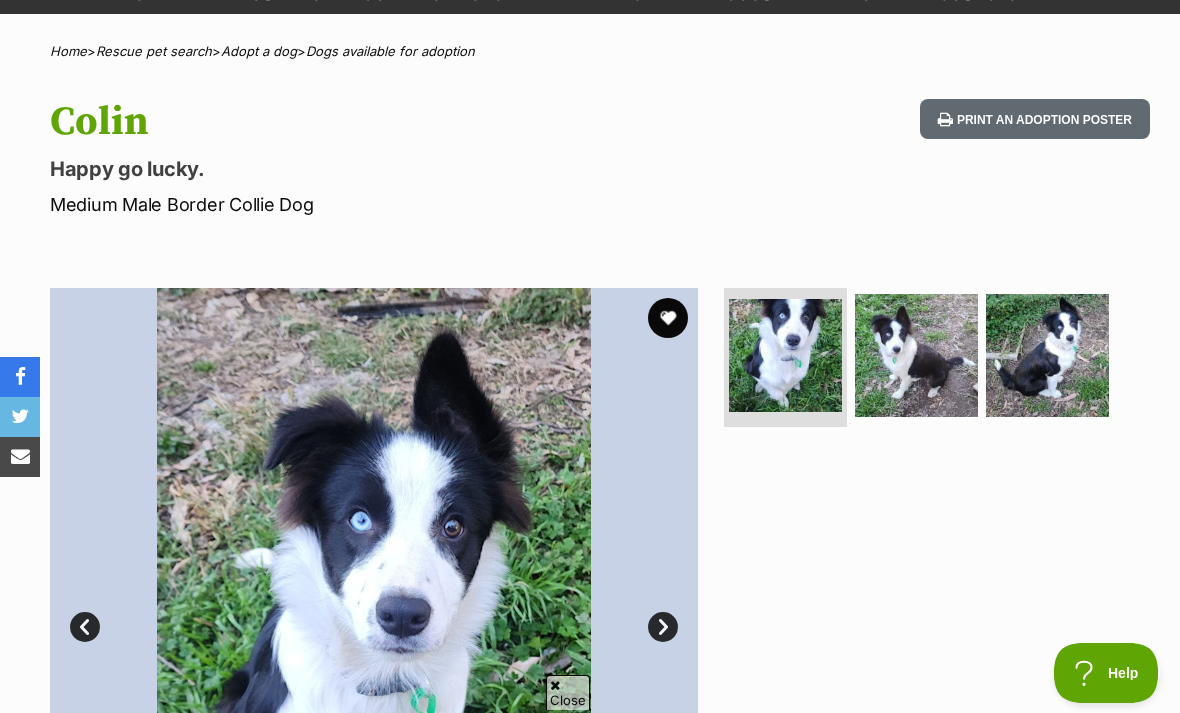click at bounding box center [916, 355] 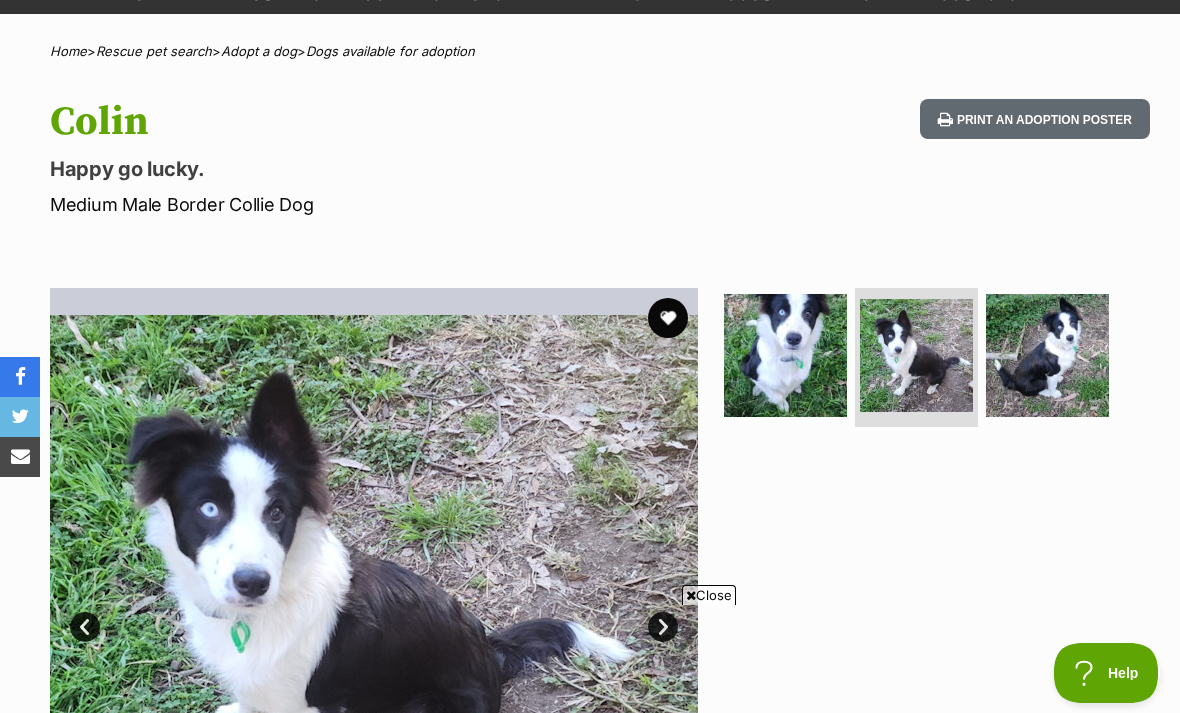 scroll, scrollTop: 0, scrollLeft: 0, axis: both 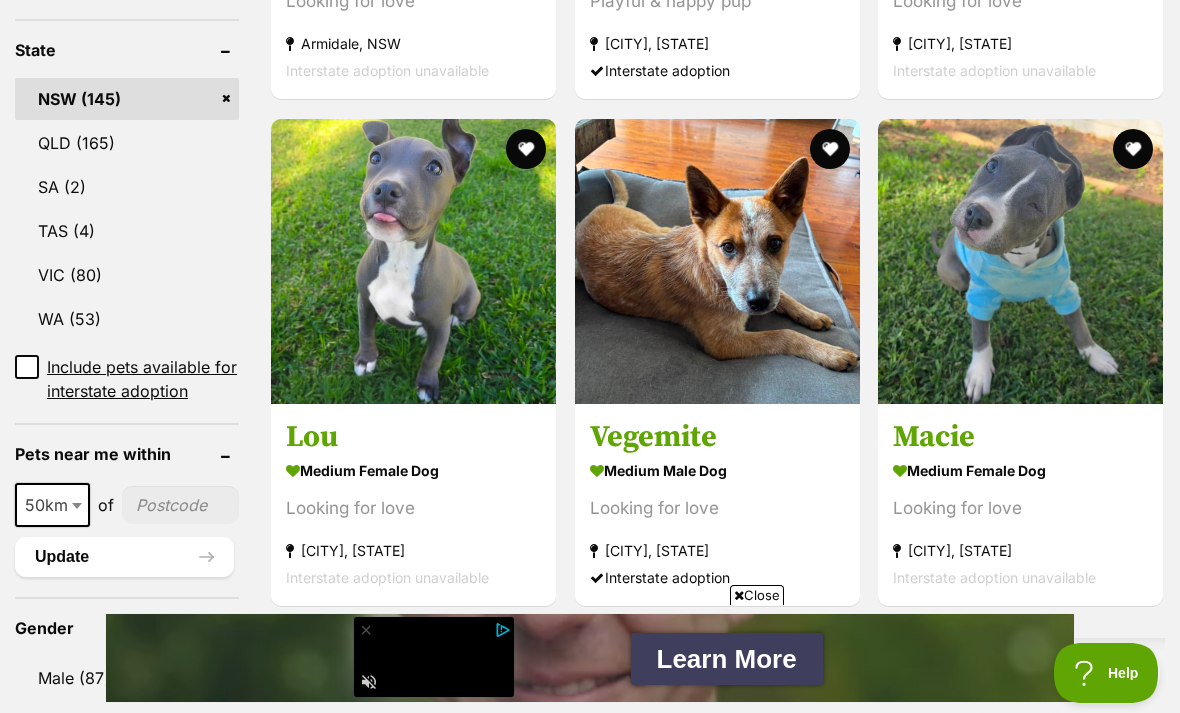 click at bounding box center (717, 261) 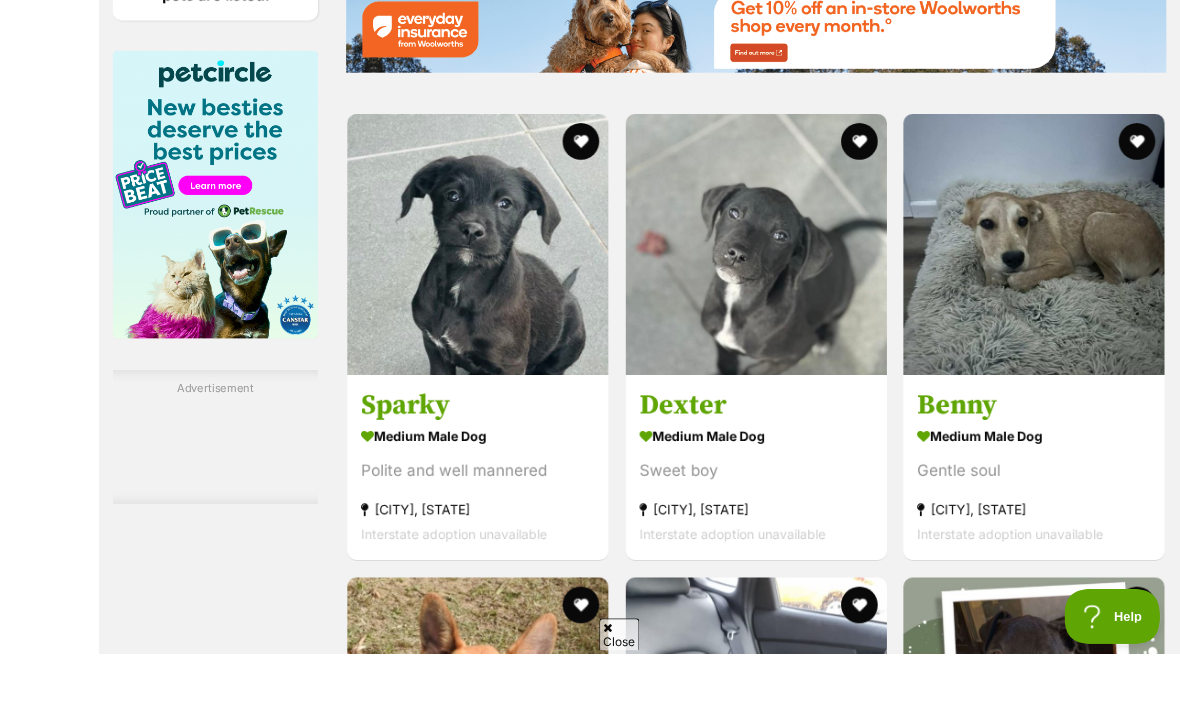 scroll, scrollTop: 2981, scrollLeft: 0, axis: vertical 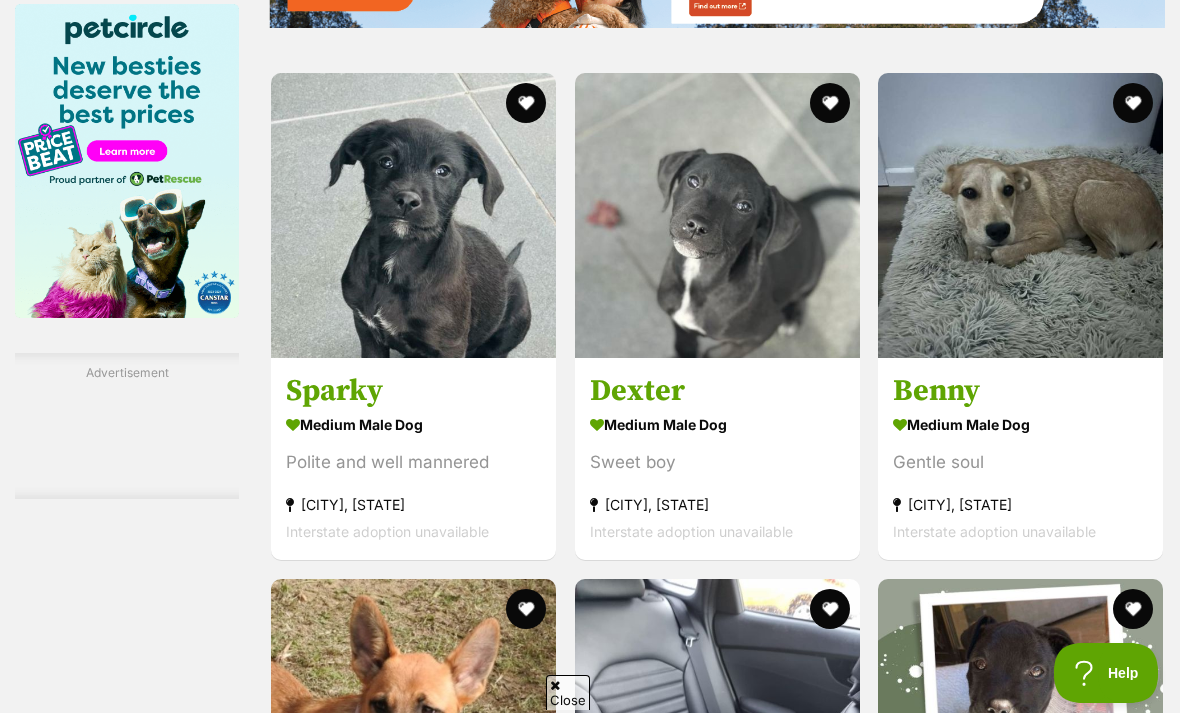 click at bounding box center [1020, 215] 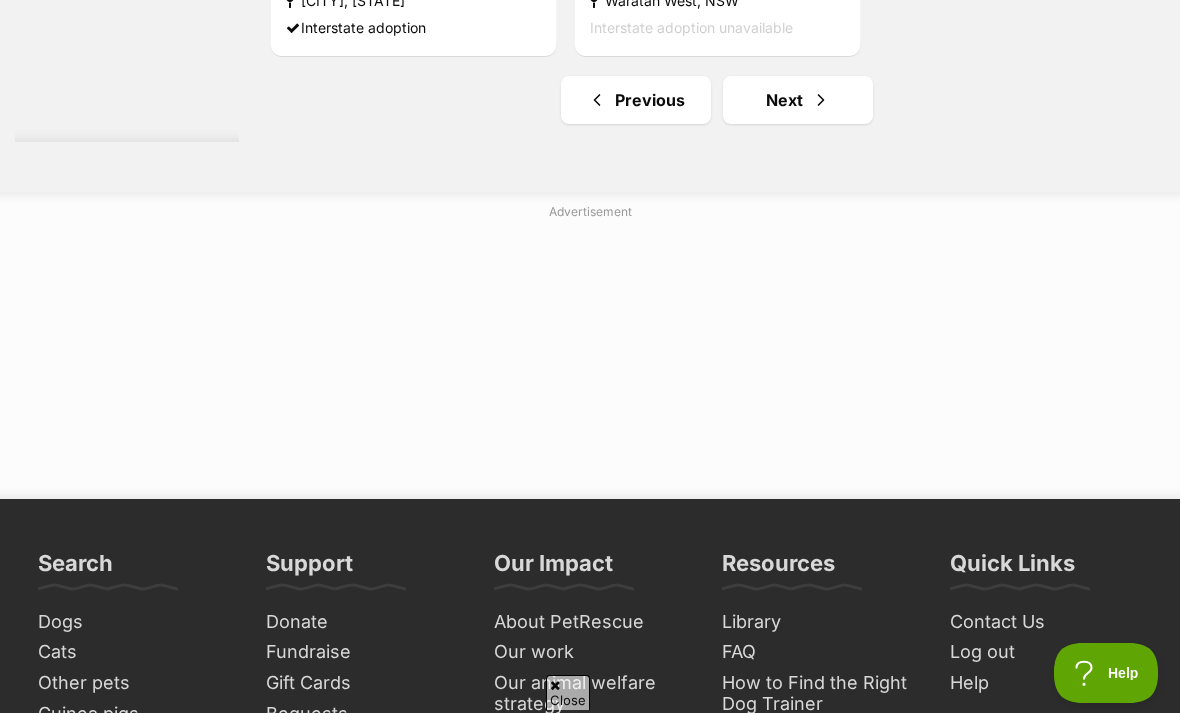 scroll, scrollTop: 0, scrollLeft: 0, axis: both 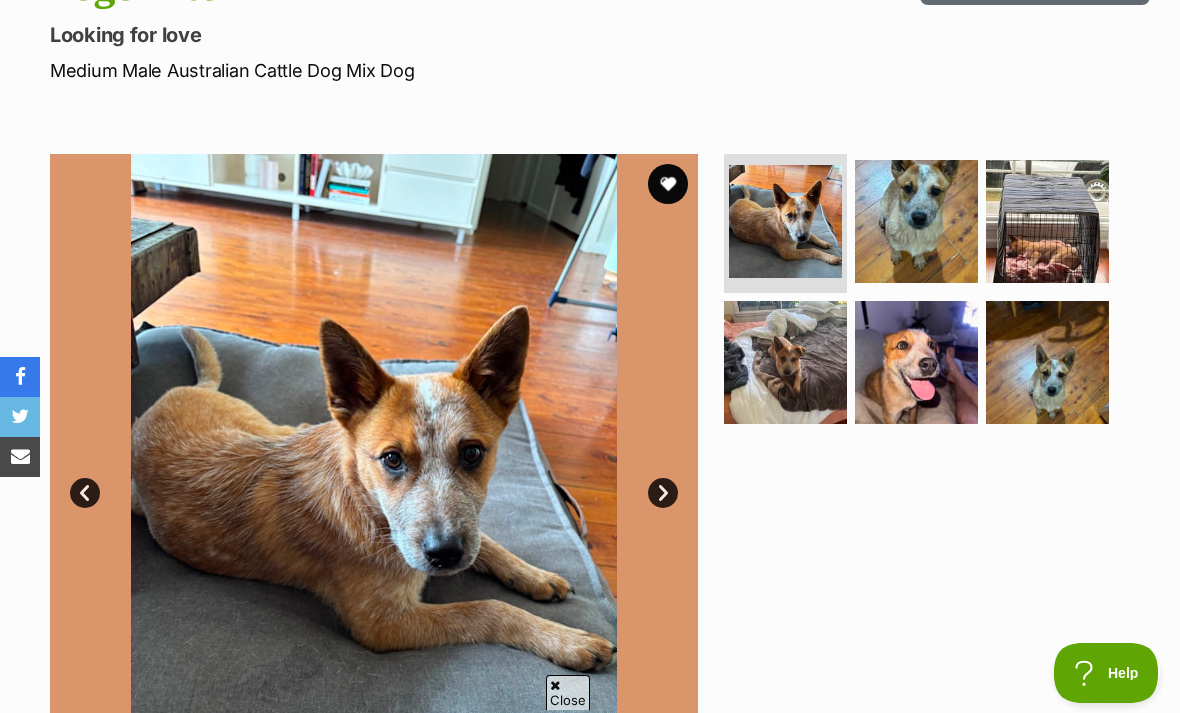 click at bounding box center (785, 221) 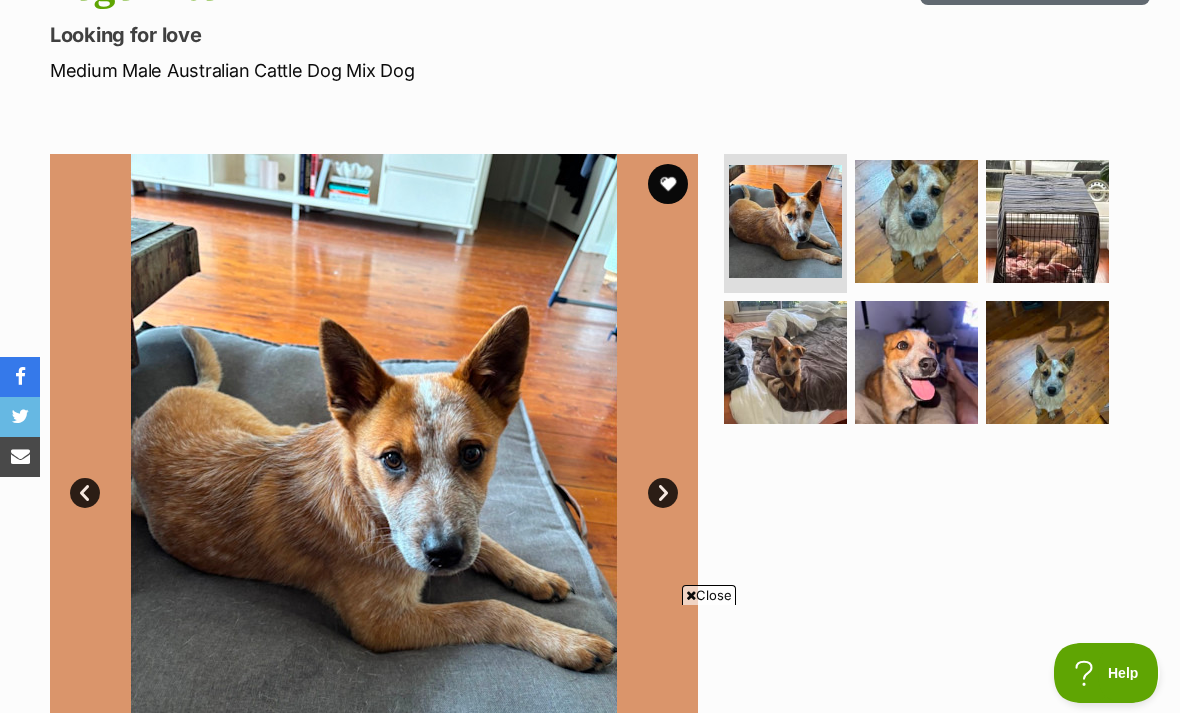 scroll, scrollTop: 0, scrollLeft: 0, axis: both 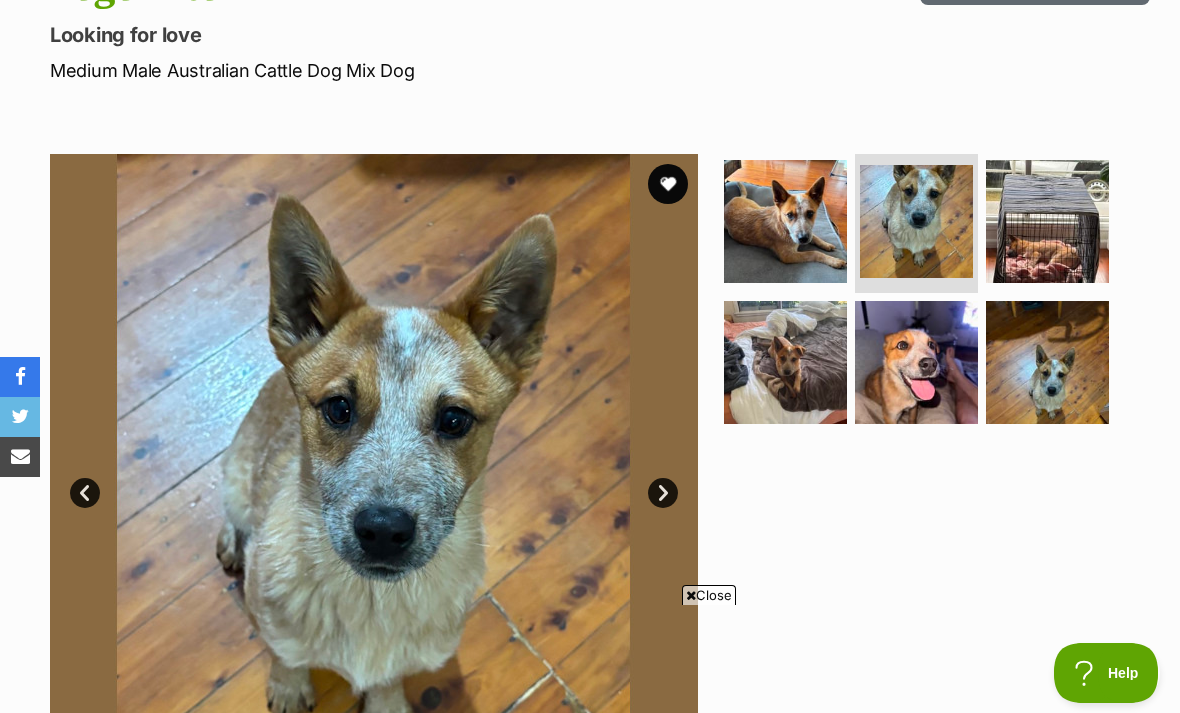 click on "Next" at bounding box center [663, 493] 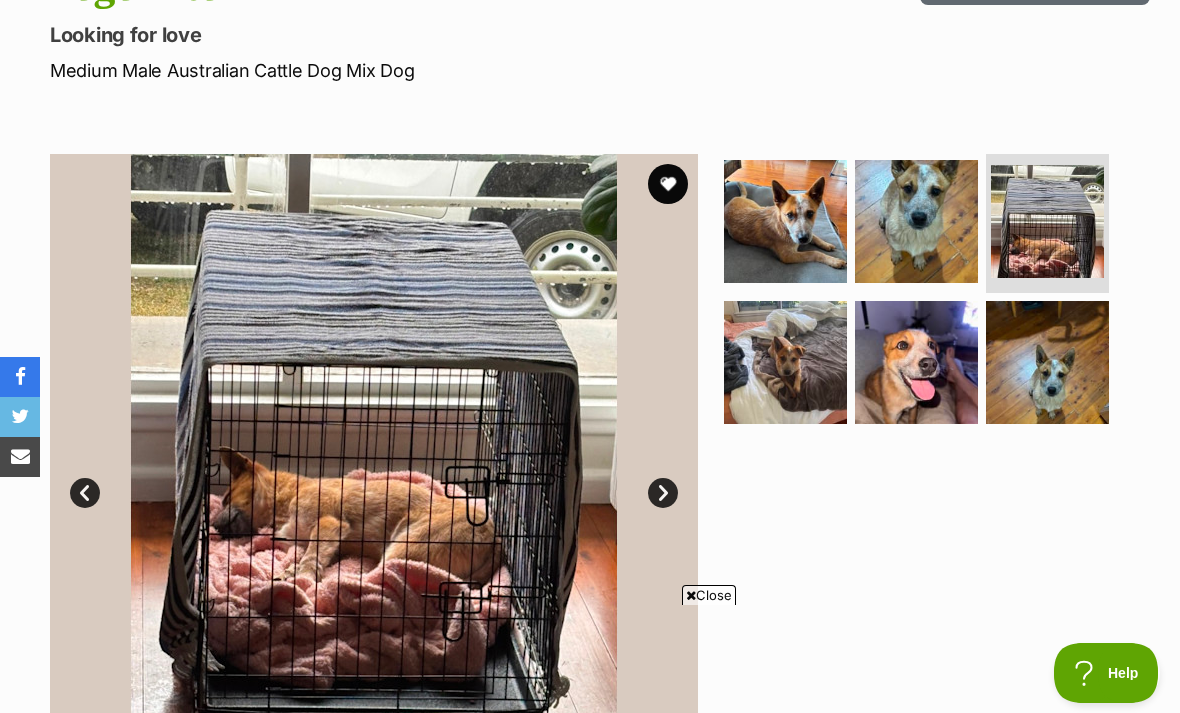 click on "Next" at bounding box center [663, 493] 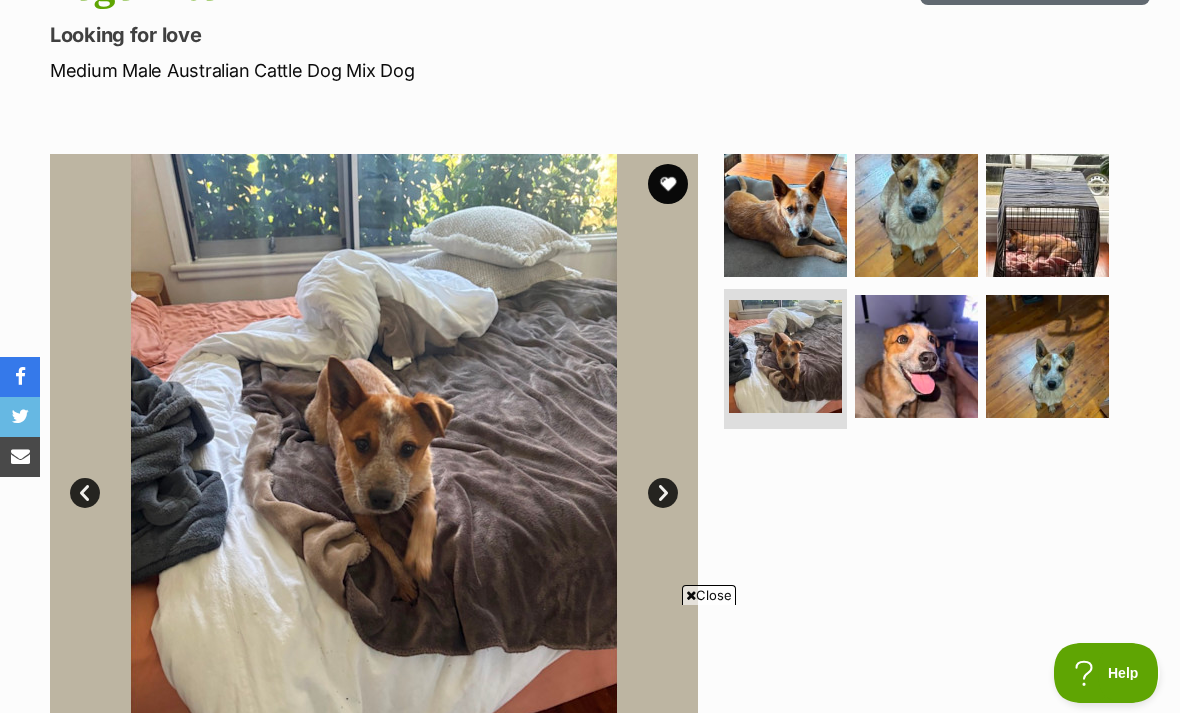 click on "Next" at bounding box center (663, 493) 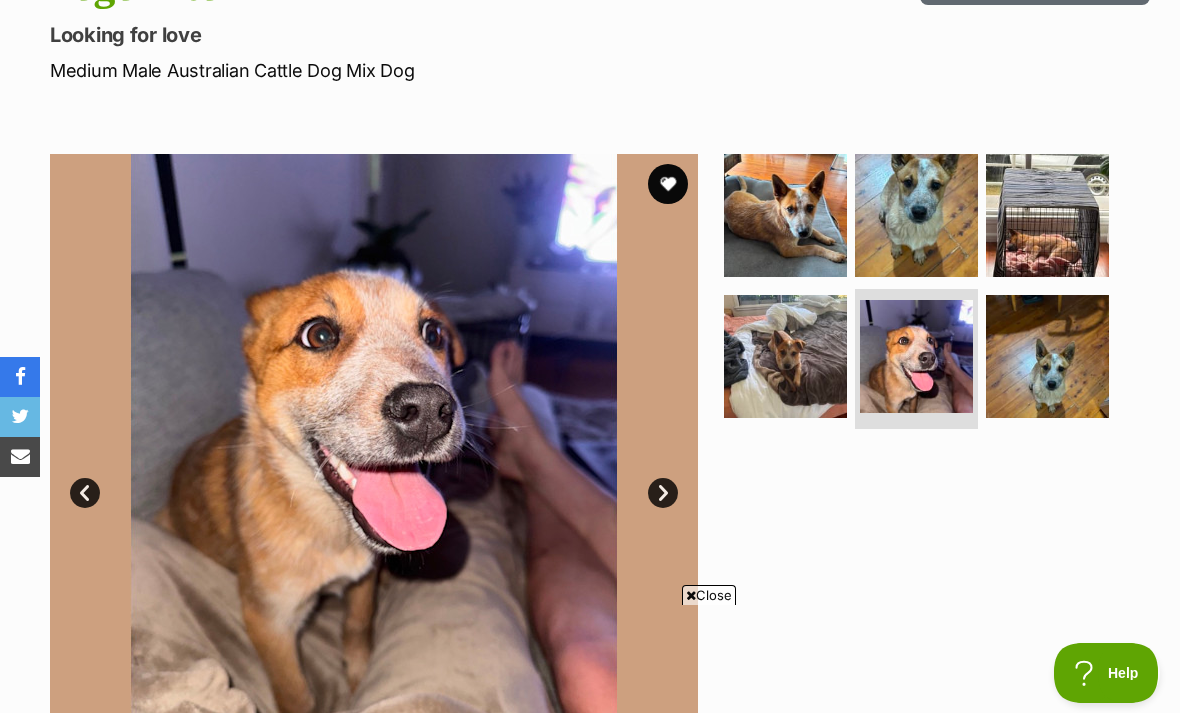 click on "Next" at bounding box center [663, 493] 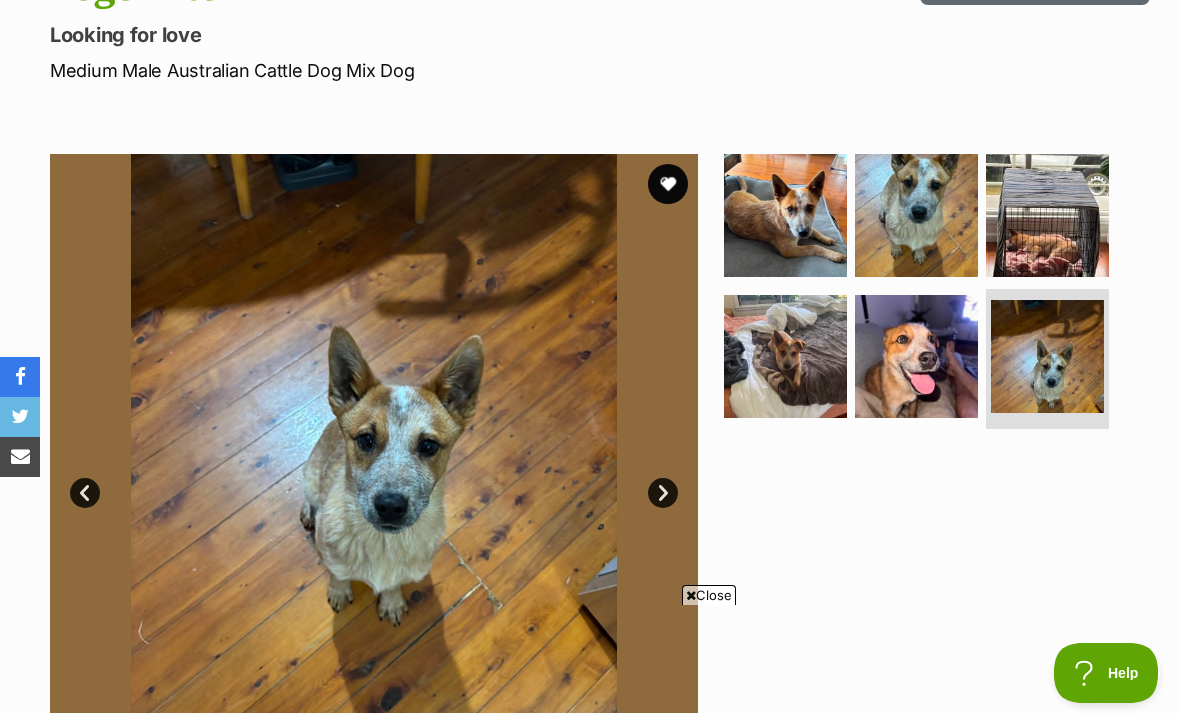 click on "Next" at bounding box center (663, 493) 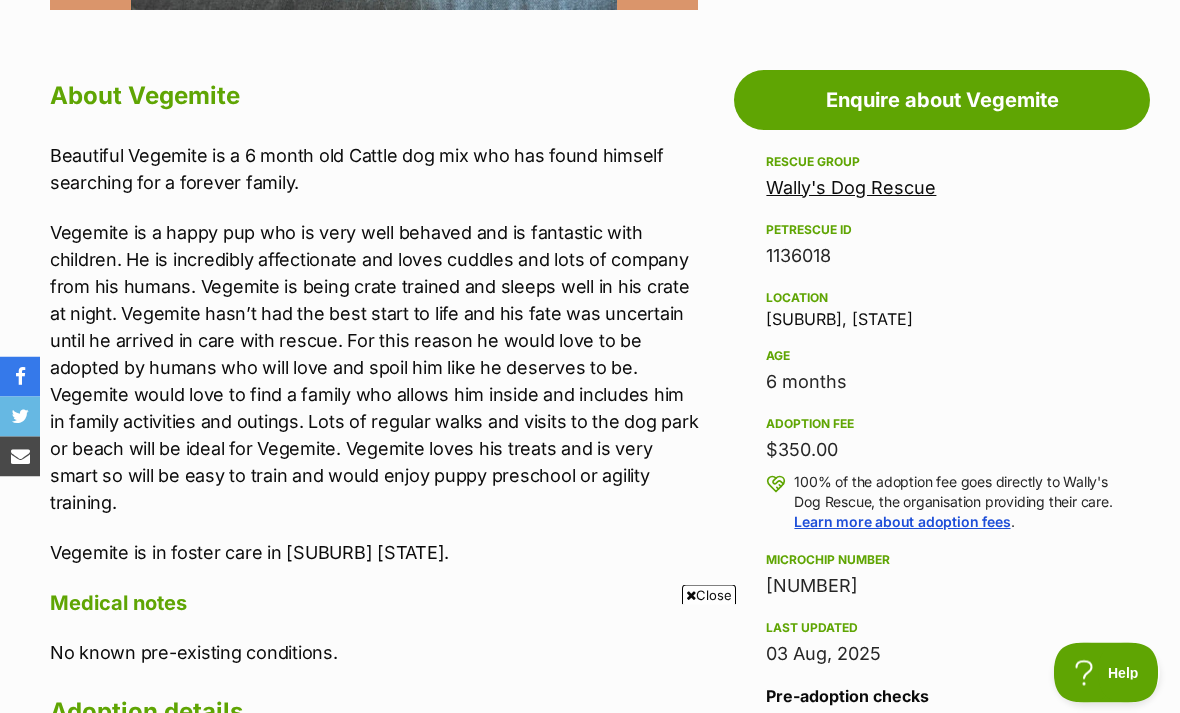 scroll, scrollTop: 1063, scrollLeft: 0, axis: vertical 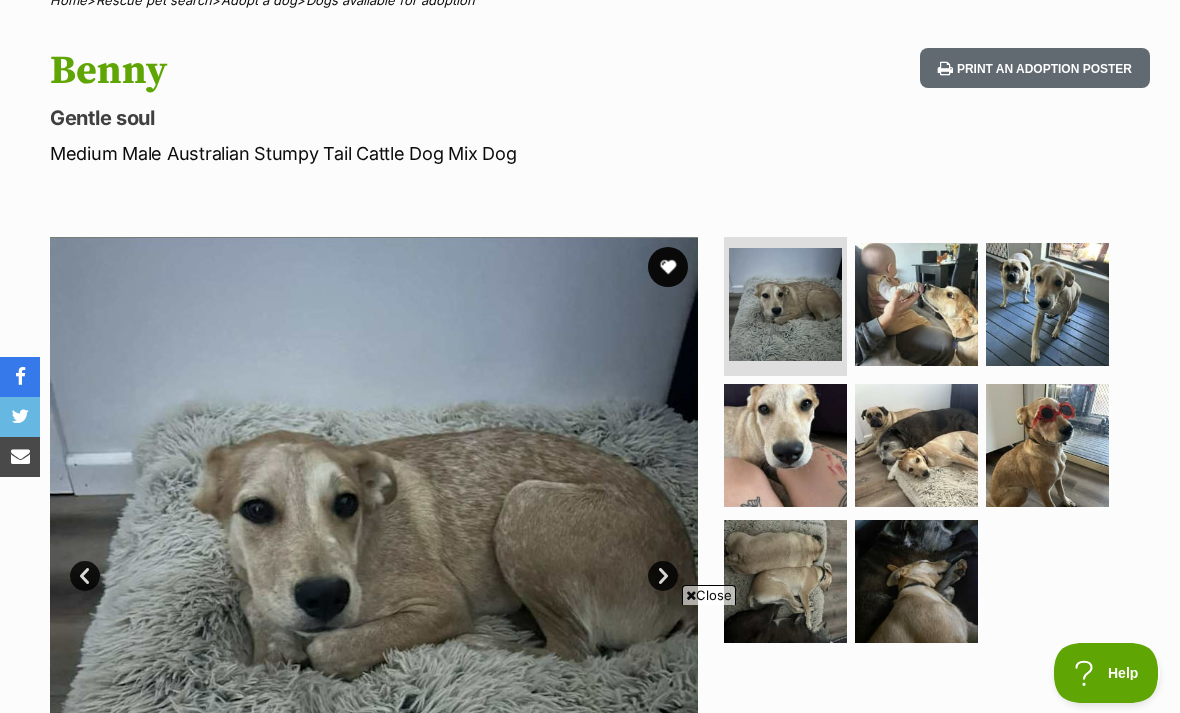 click at bounding box center (916, 304) 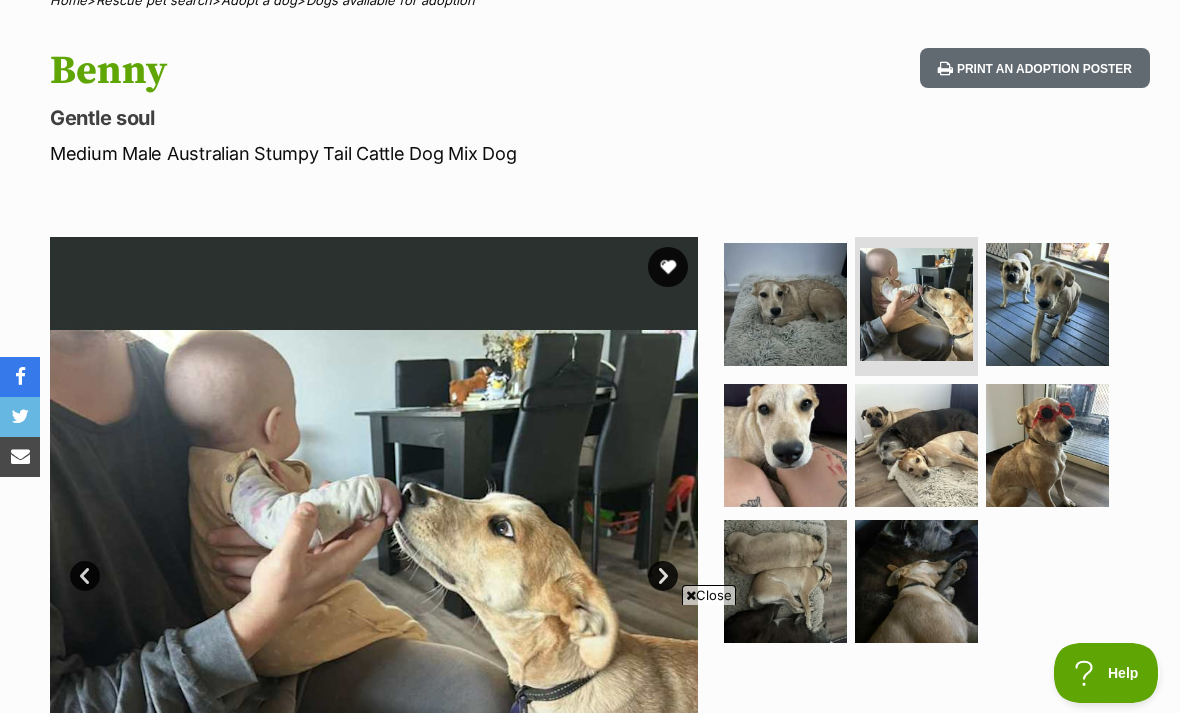 click at bounding box center [1047, 304] 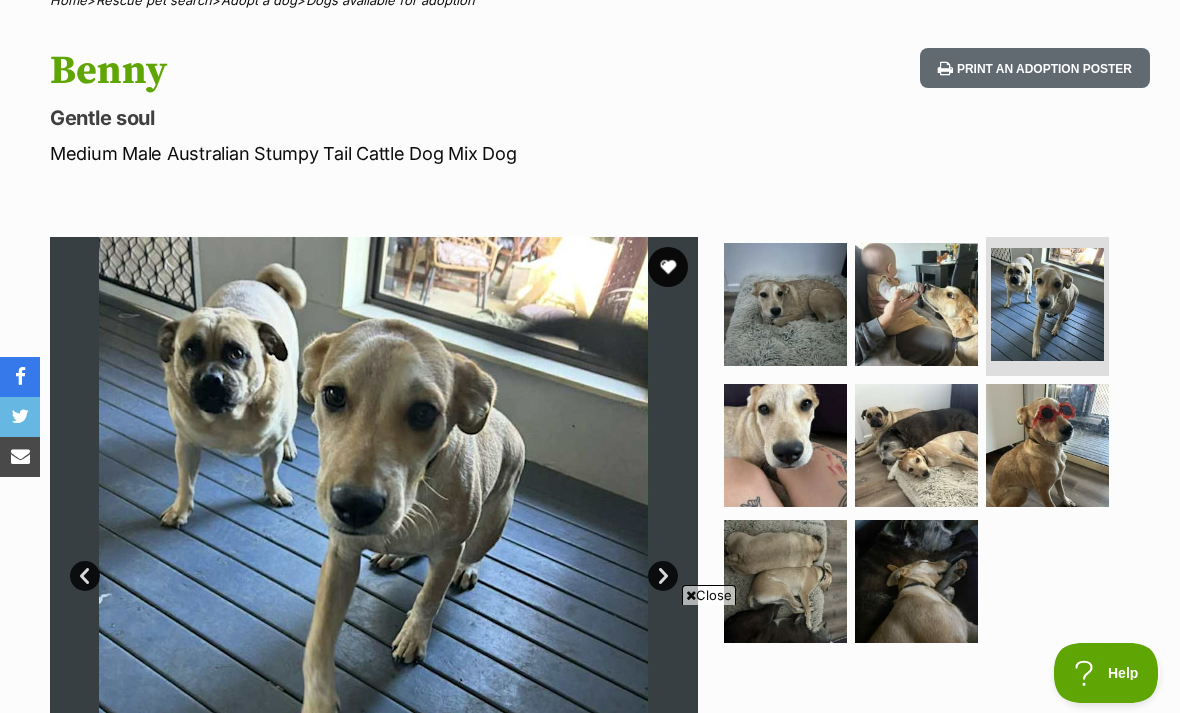 click at bounding box center (916, 445) 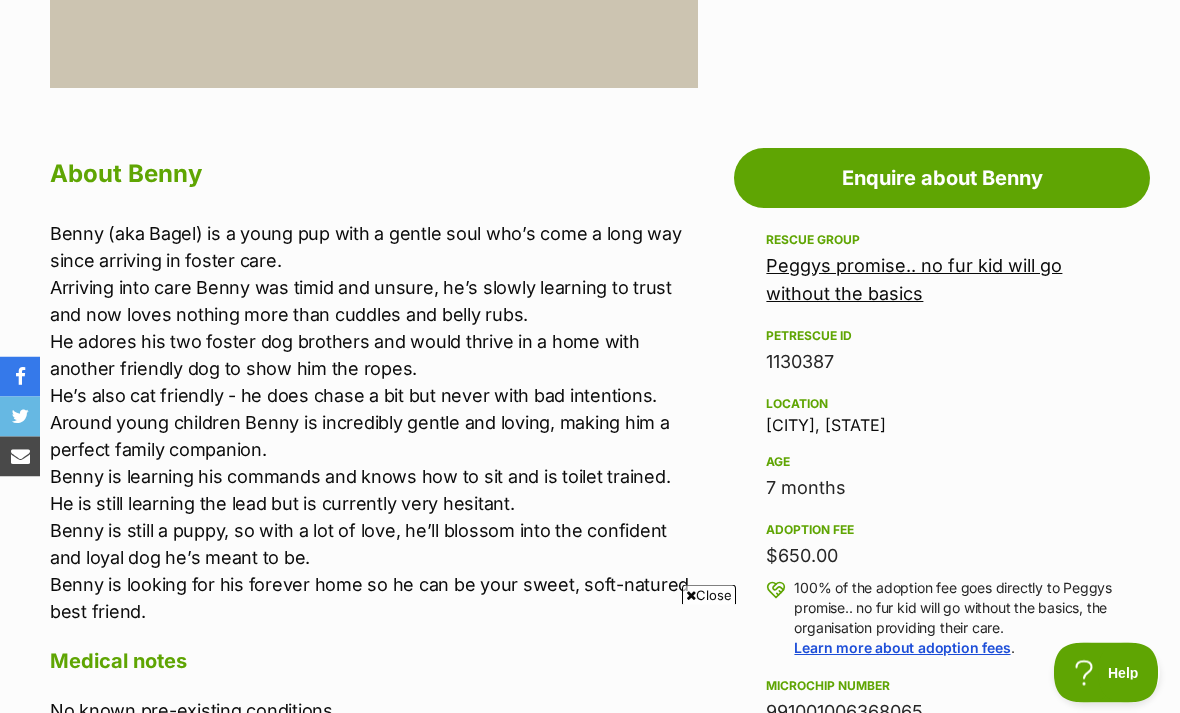 scroll, scrollTop: 0, scrollLeft: 0, axis: both 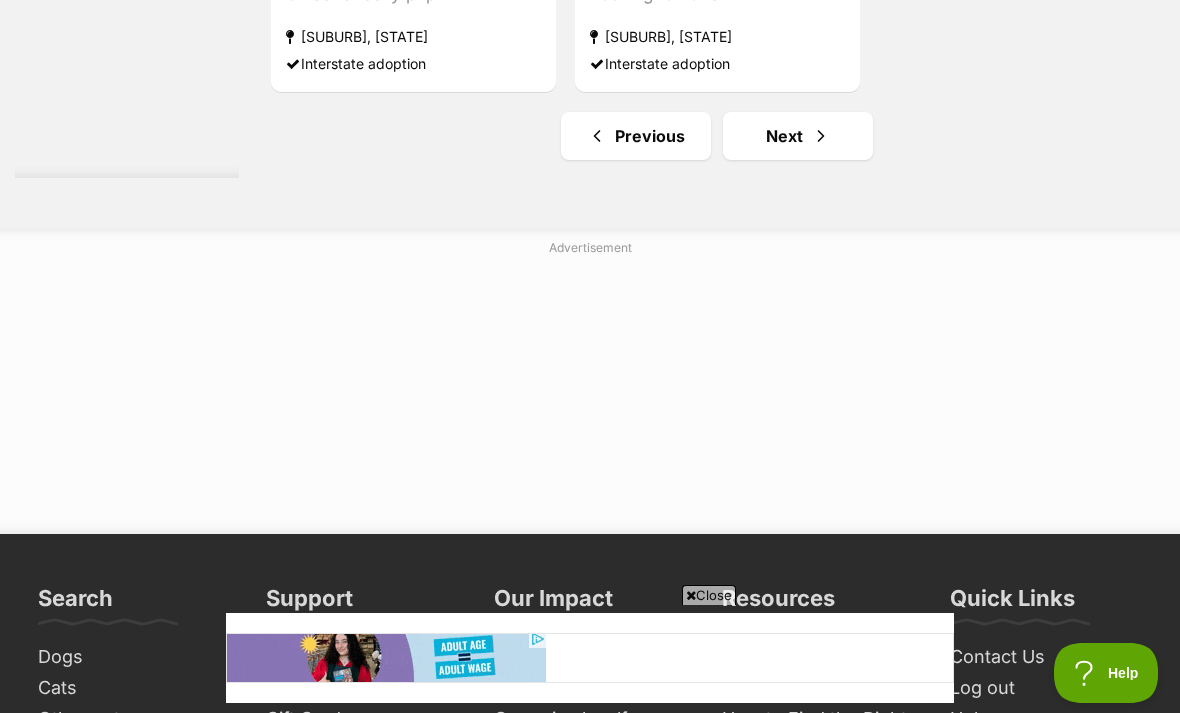 click on "Next" at bounding box center (798, 136) 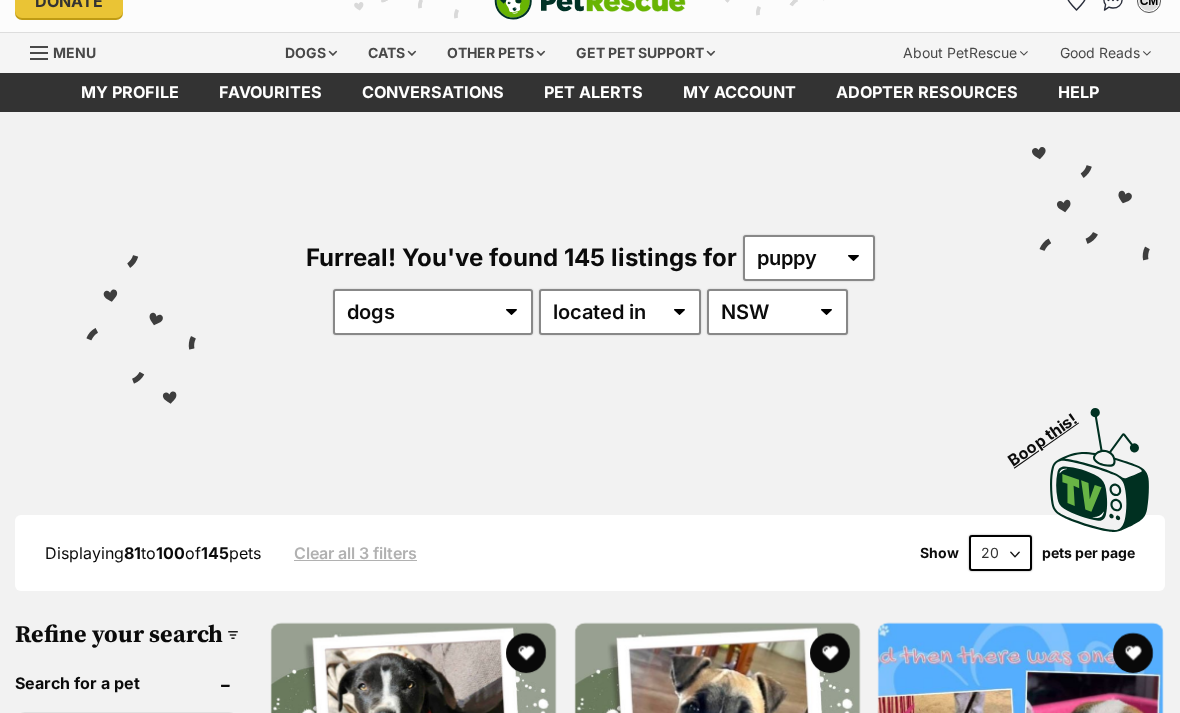 scroll, scrollTop: 114, scrollLeft: 0, axis: vertical 